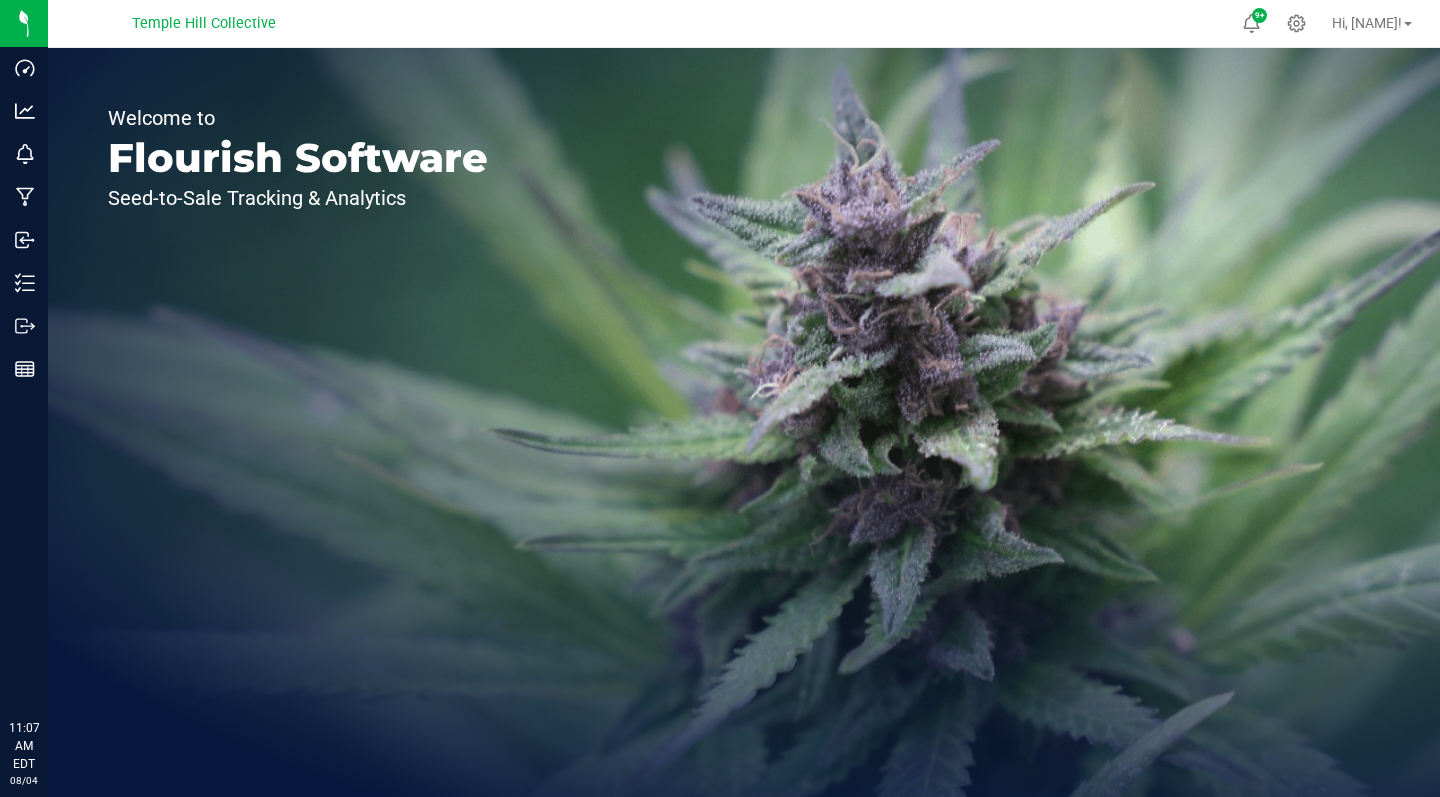 scroll, scrollTop: 0, scrollLeft: 0, axis: both 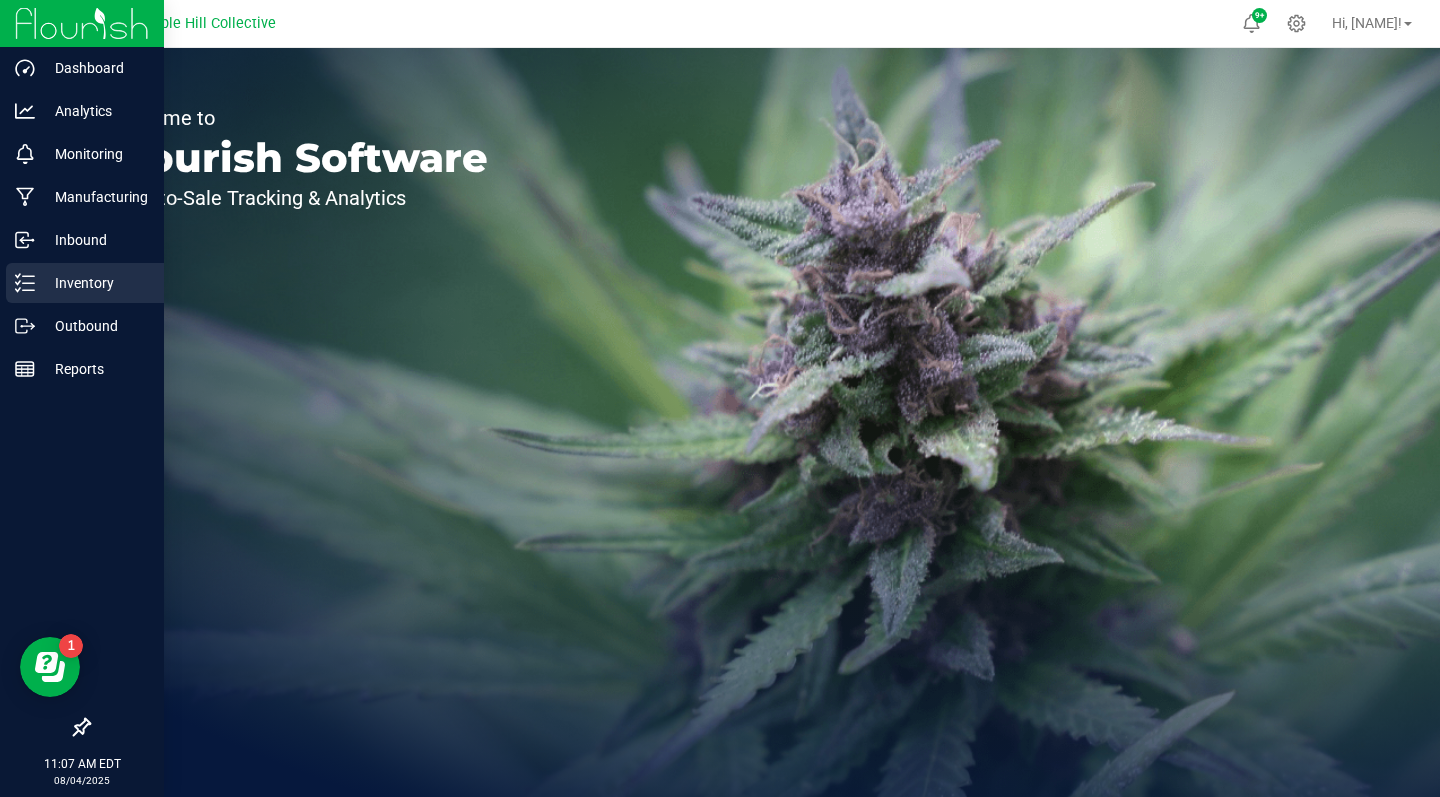 click 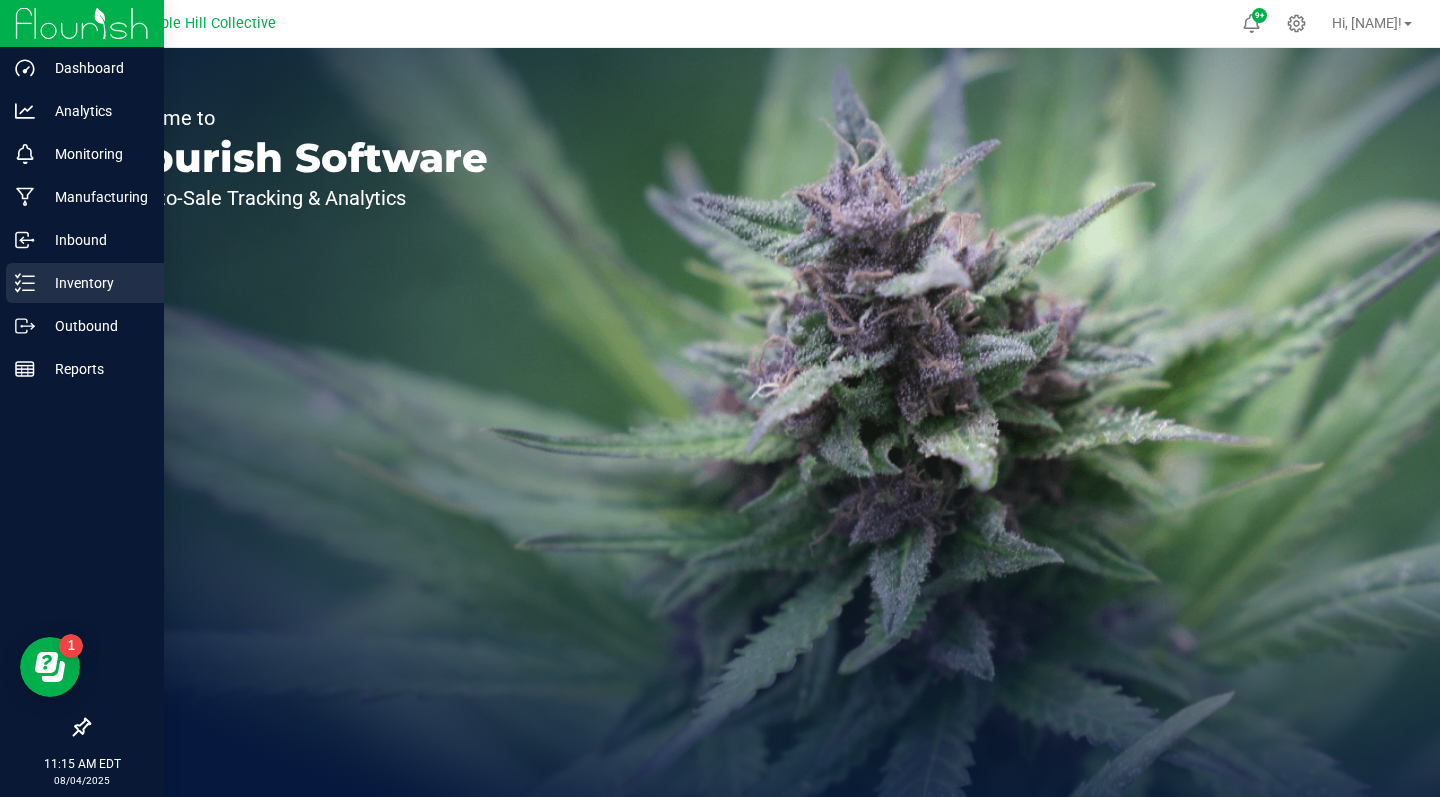 click on "Inventory" at bounding box center [95, 283] 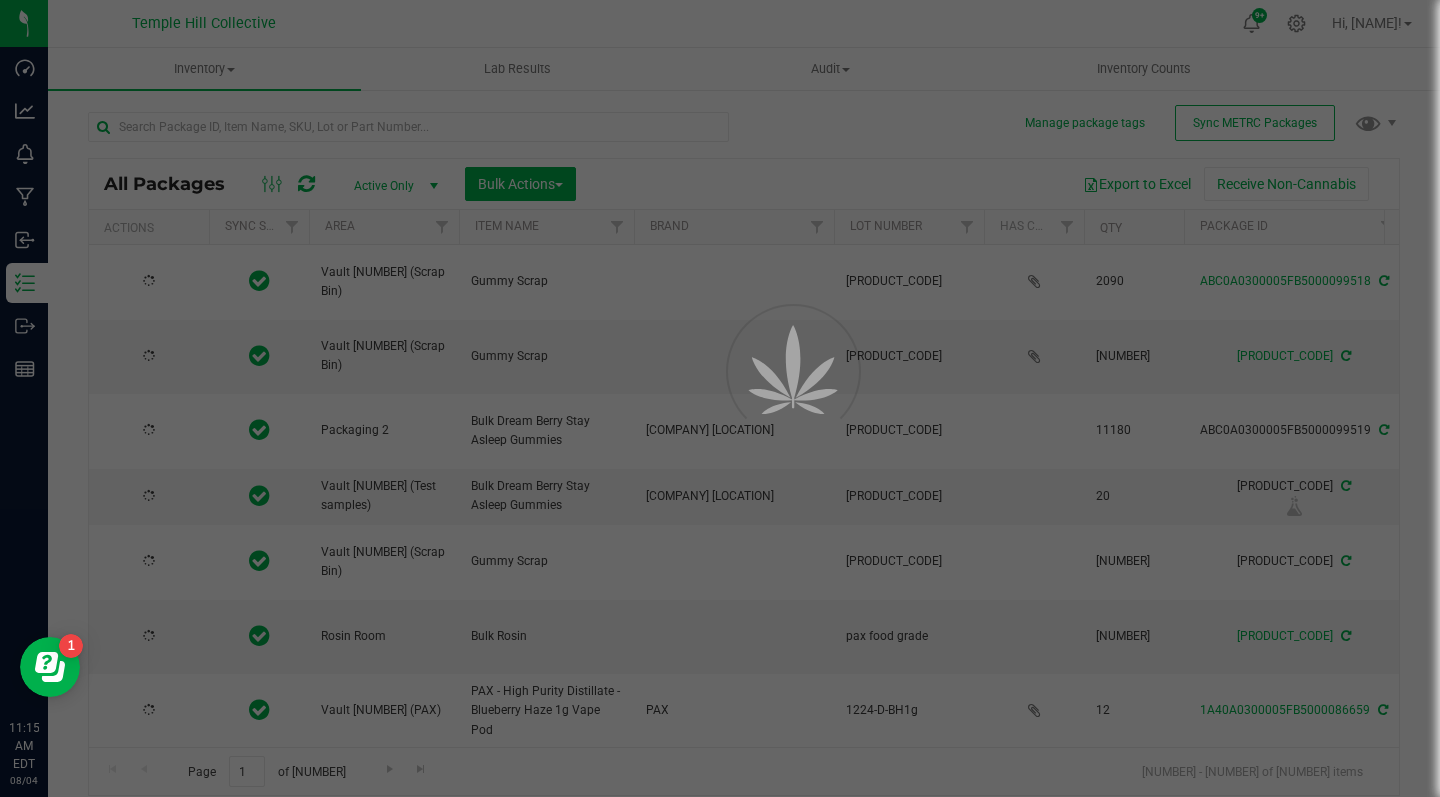click on "Analytics" at bounding box center (0, 0) 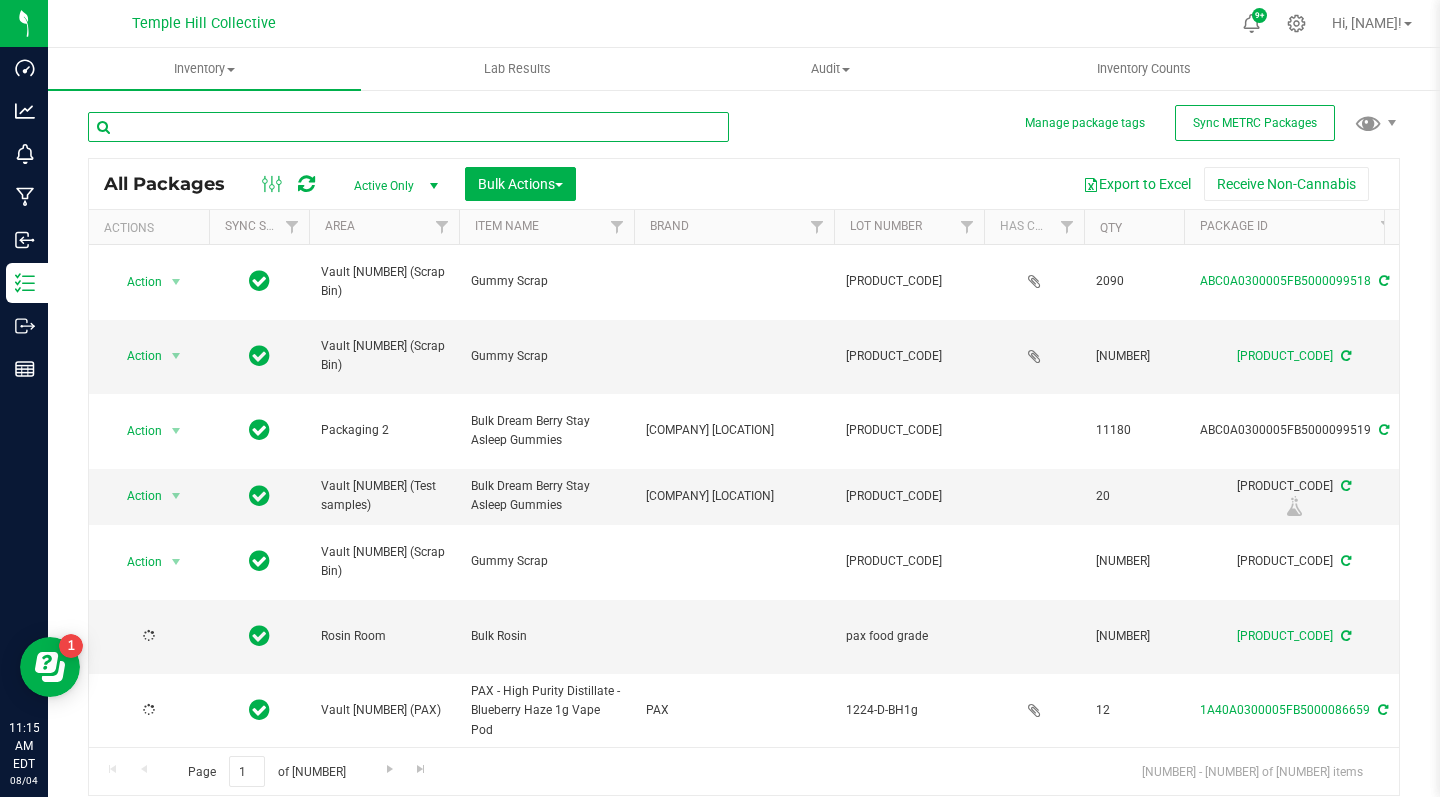 click at bounding box center (408, 127) 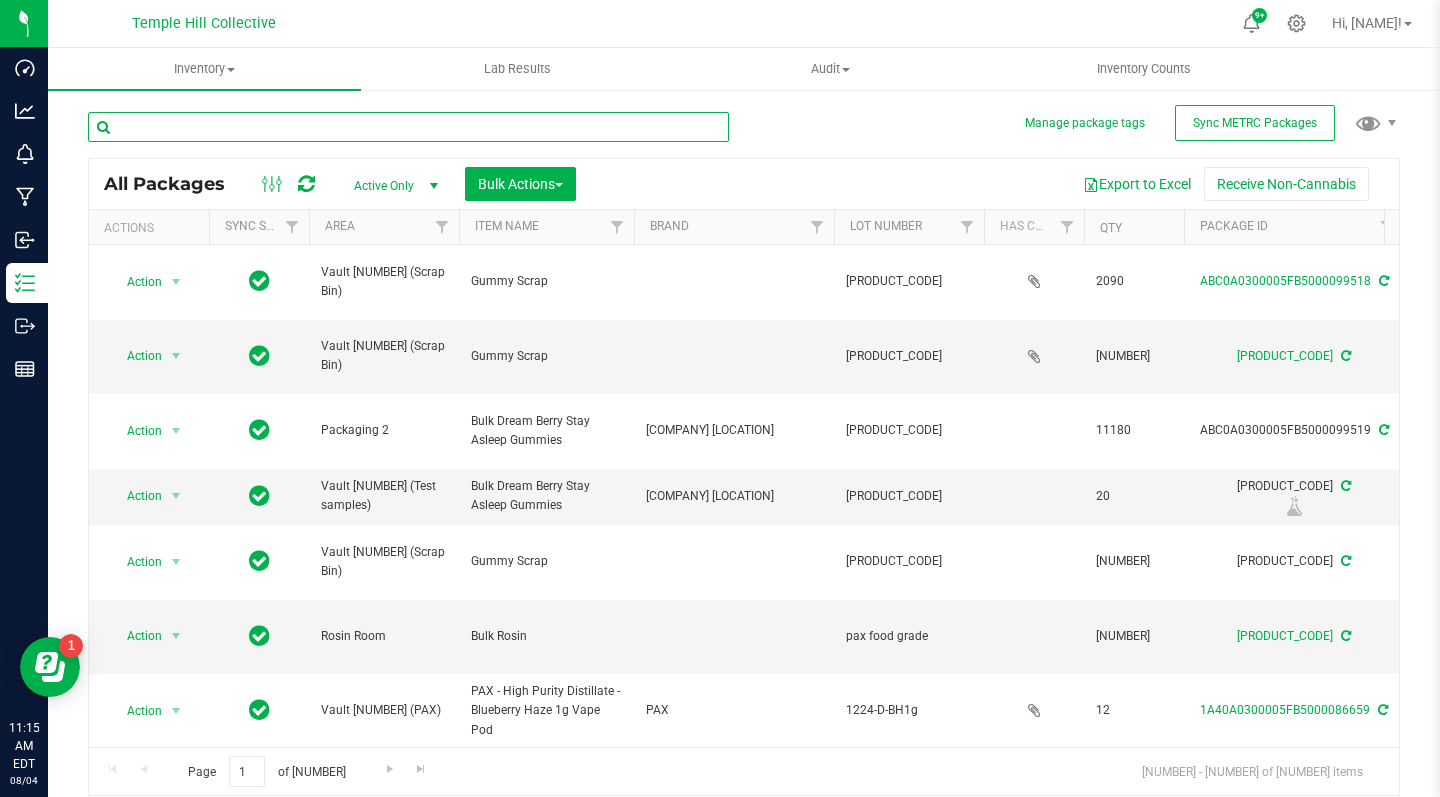 type on "D" 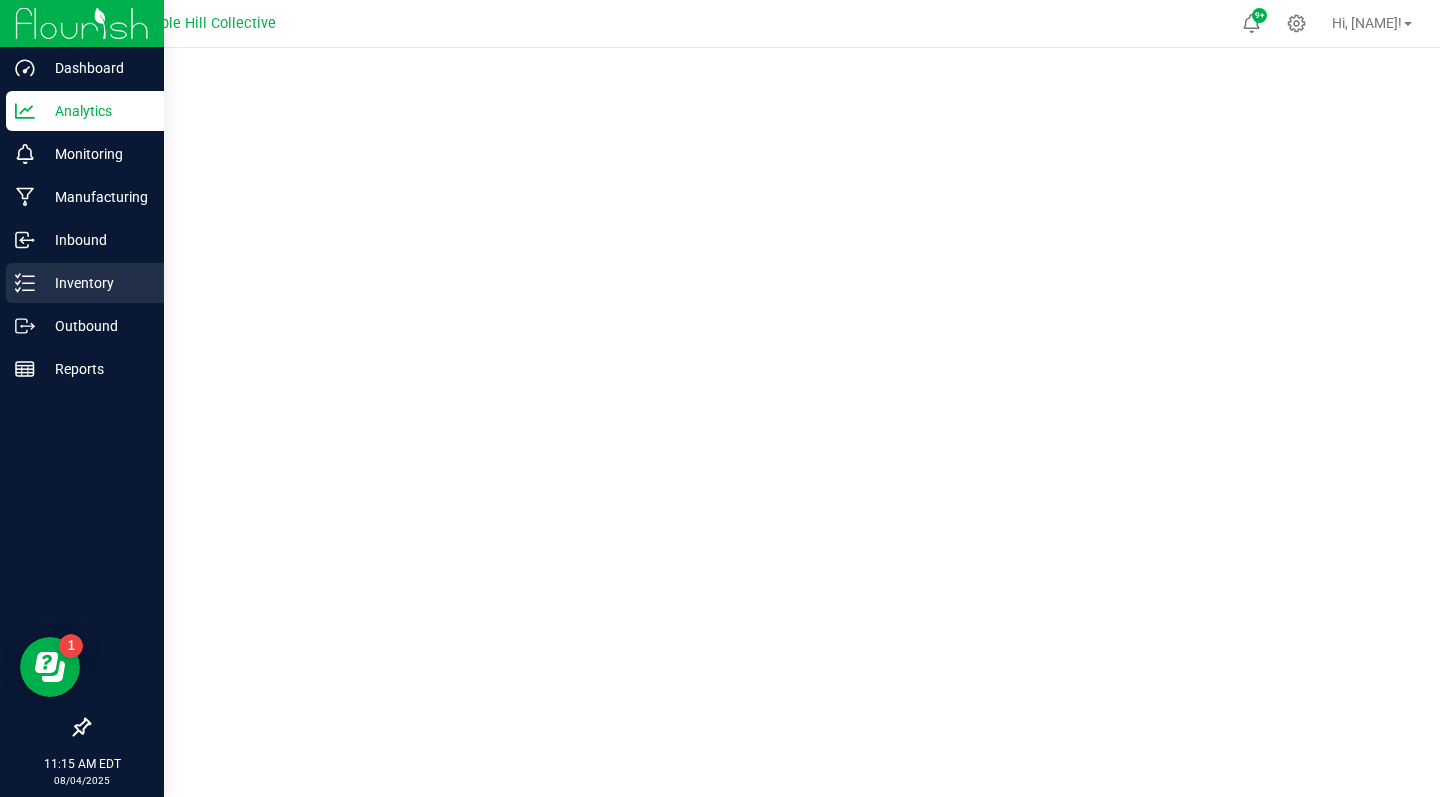 click on "Inventory" at bounding box center [95, 283] 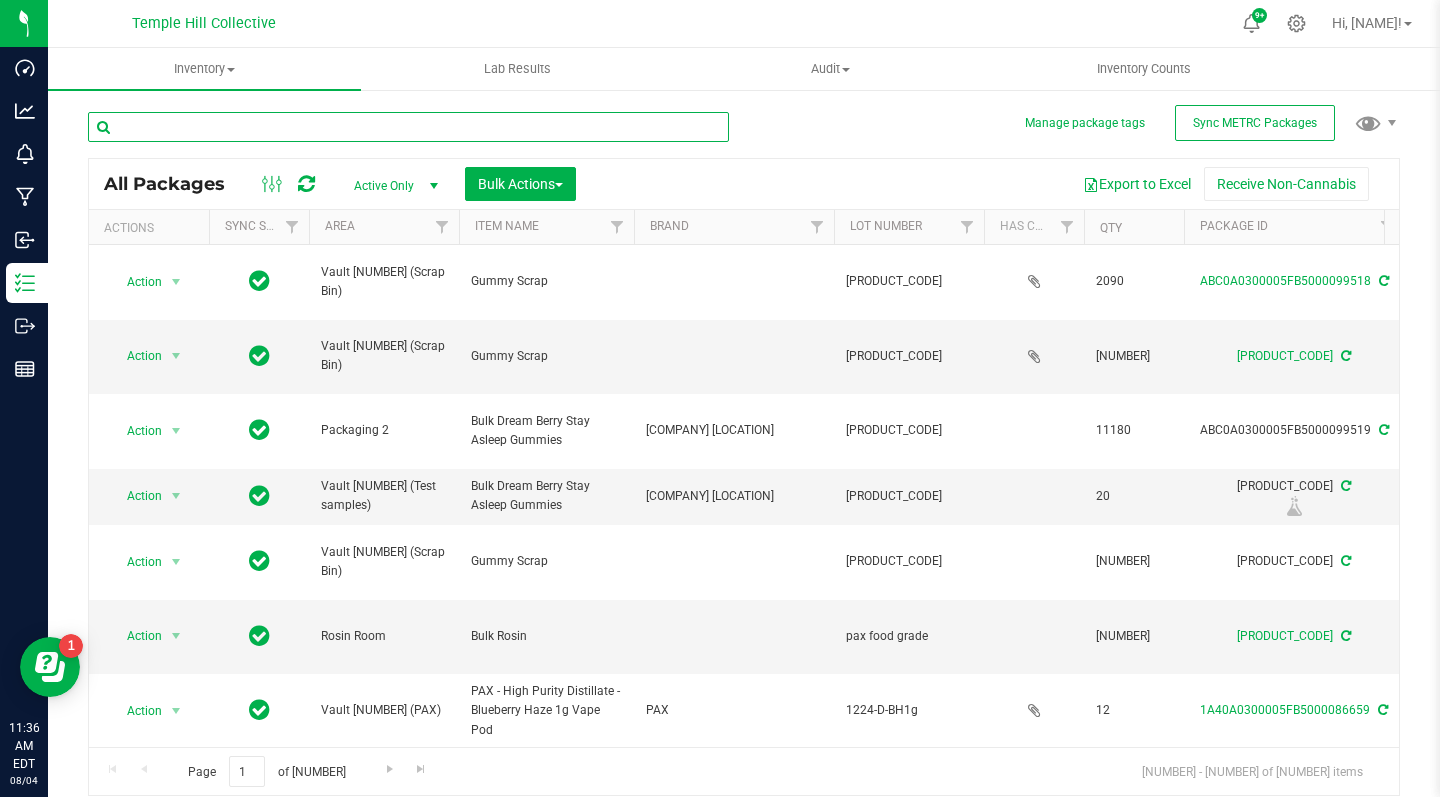 click at bounding box center (408, 127) 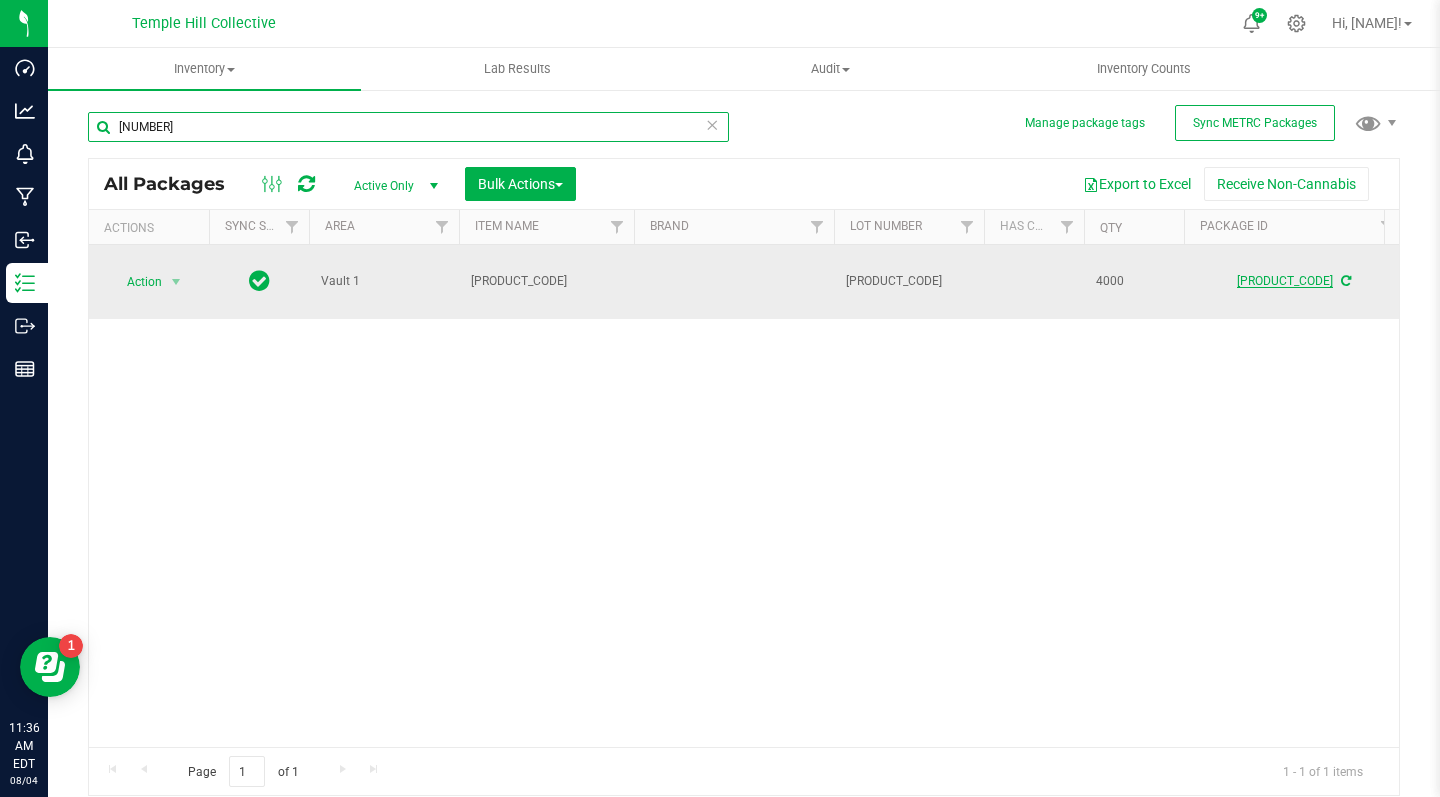 type on "[NUMBER]" 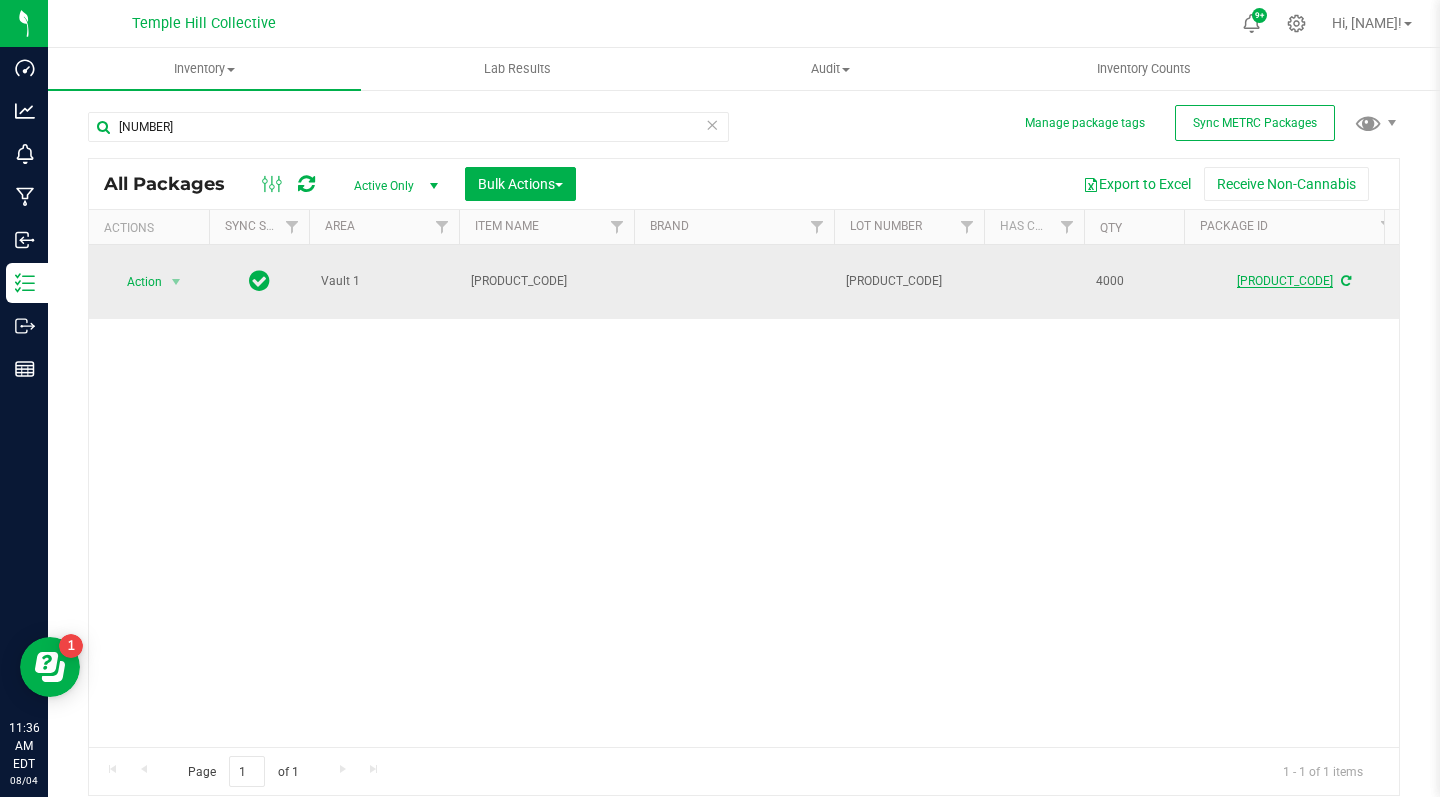 click on "[PRODUCT_CODE]" at bounding box center [1285, 281] 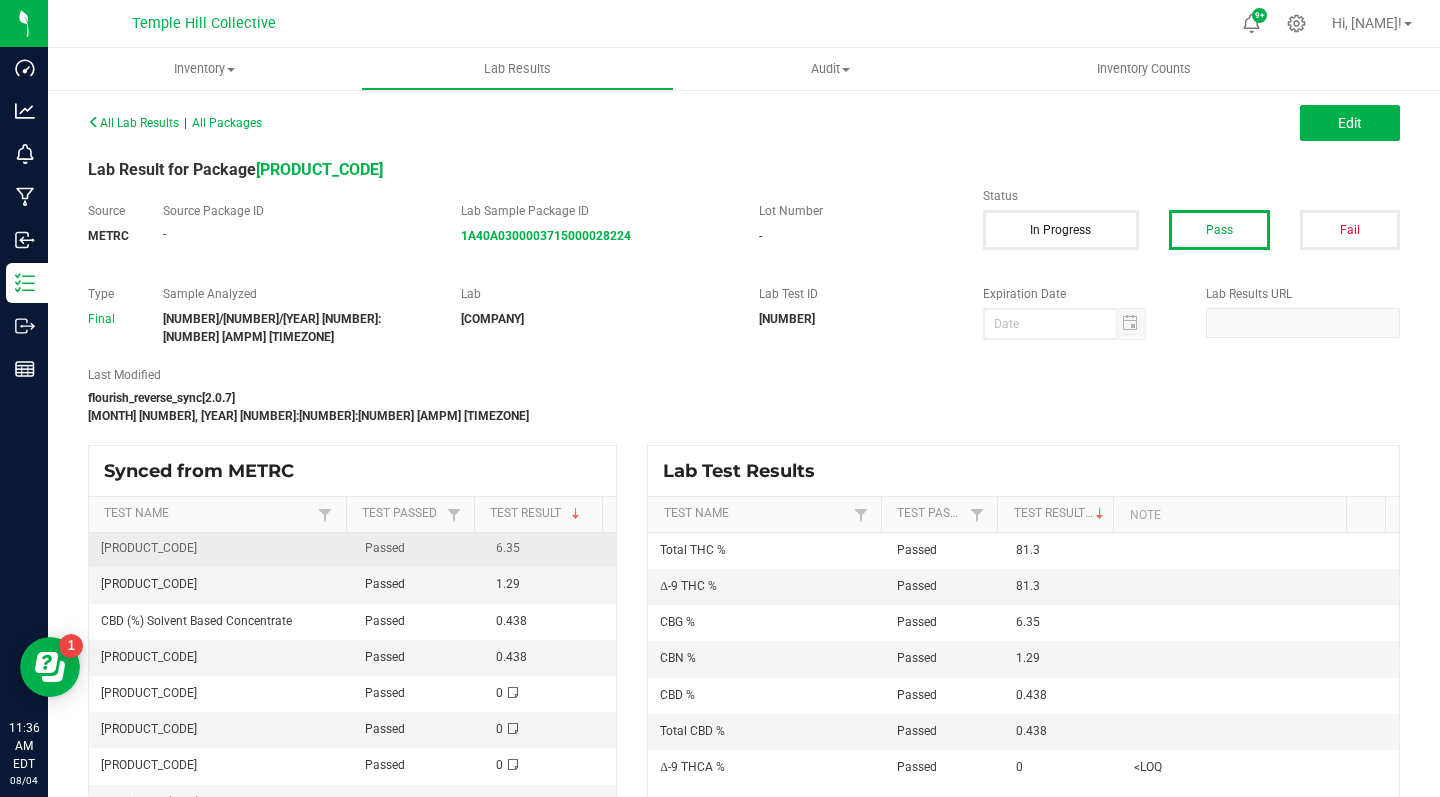scroll, scrollTop: 0, scrollLeft: 0, axis: both 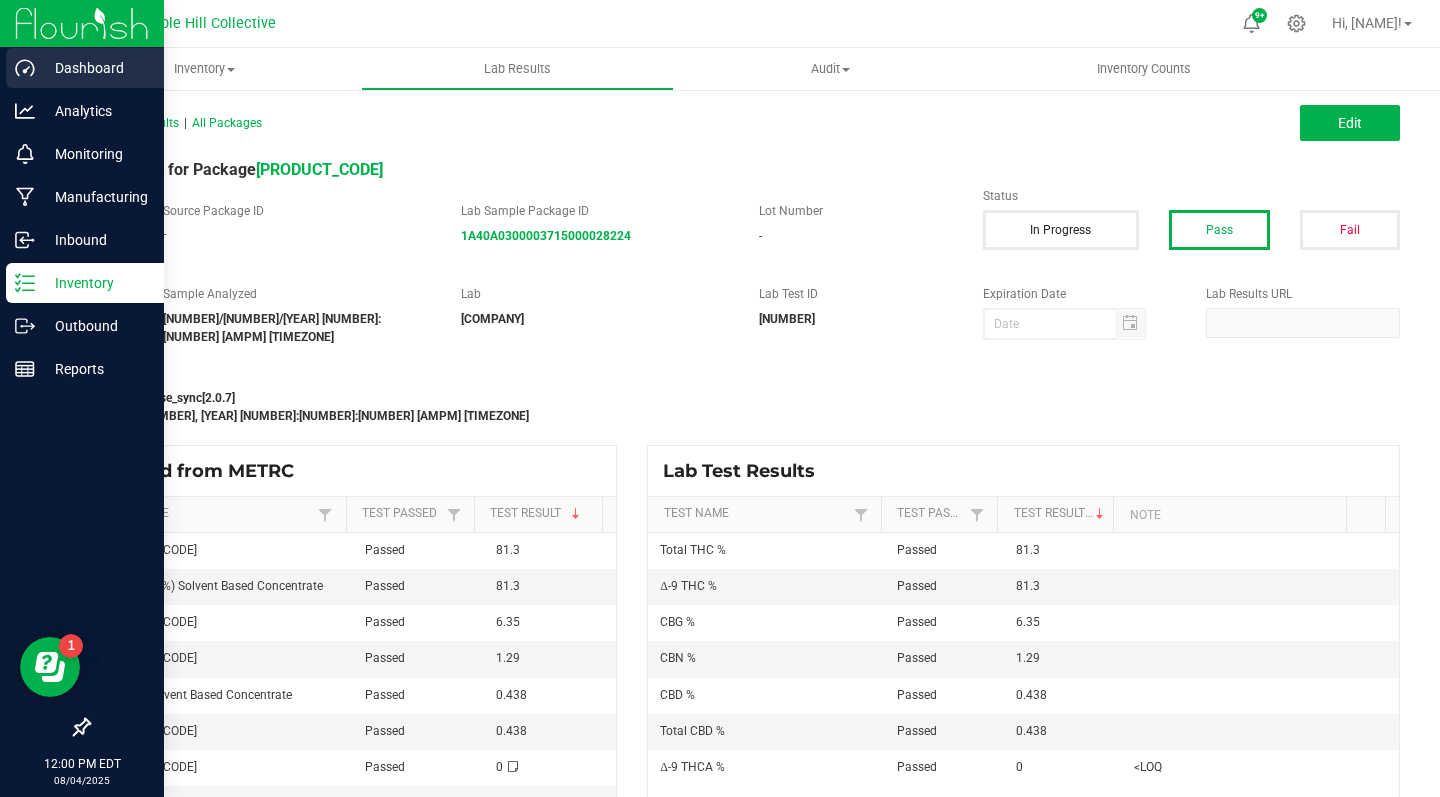 click on "Dashboard" at bounding box center (95, 68) 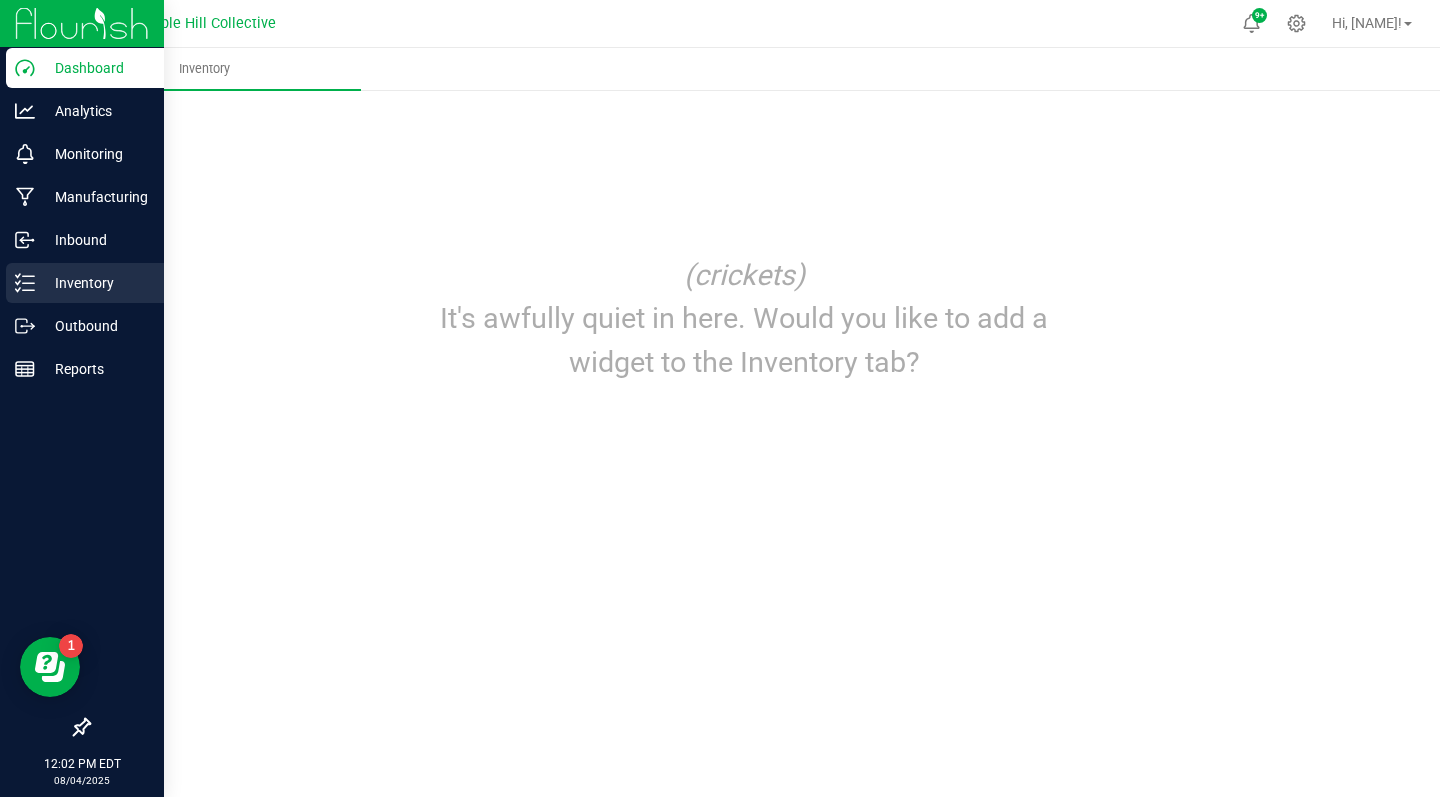 click on "Inventory" at bounding box center (85, 283) 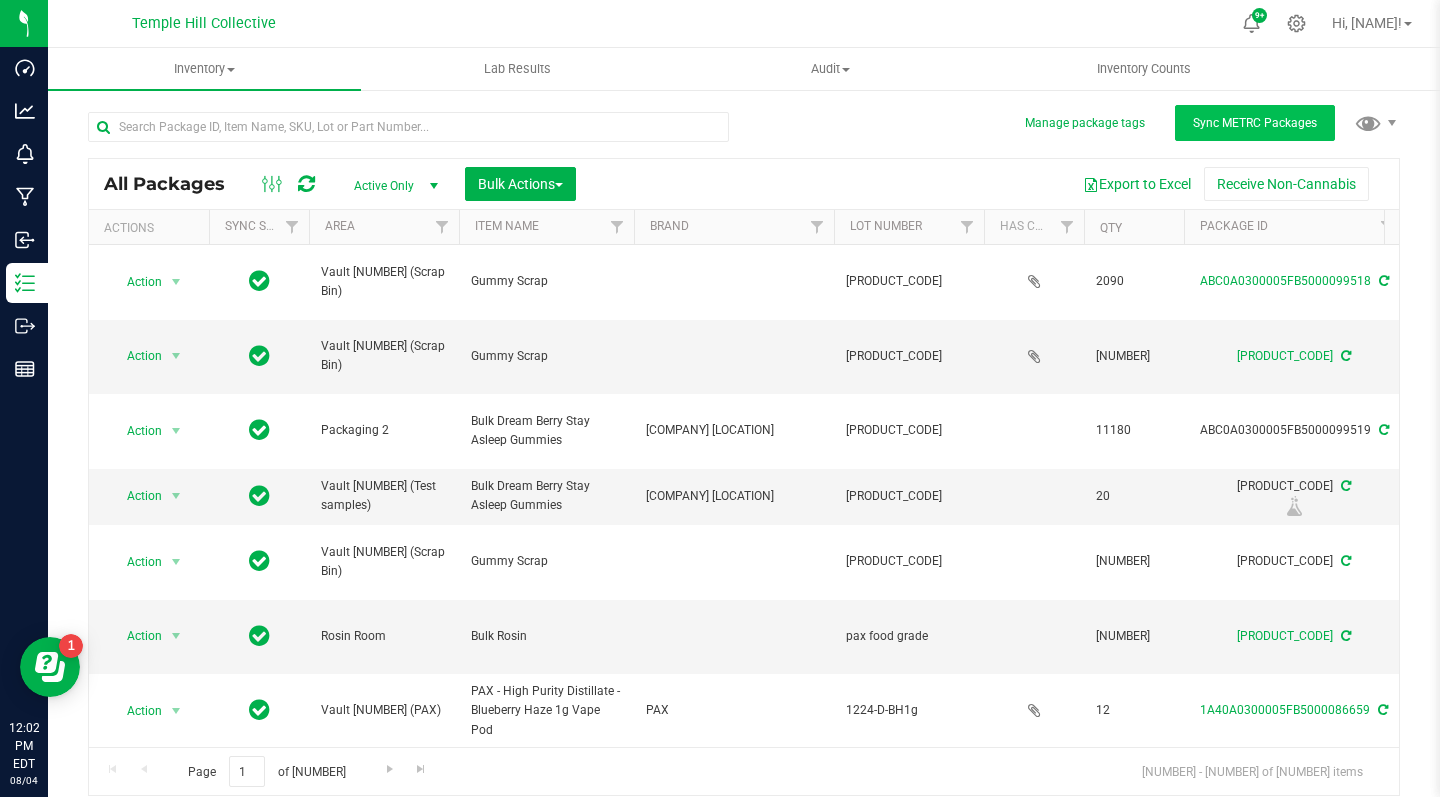 click on "Sync METRC Packages" at bounding box center (1255, 123) 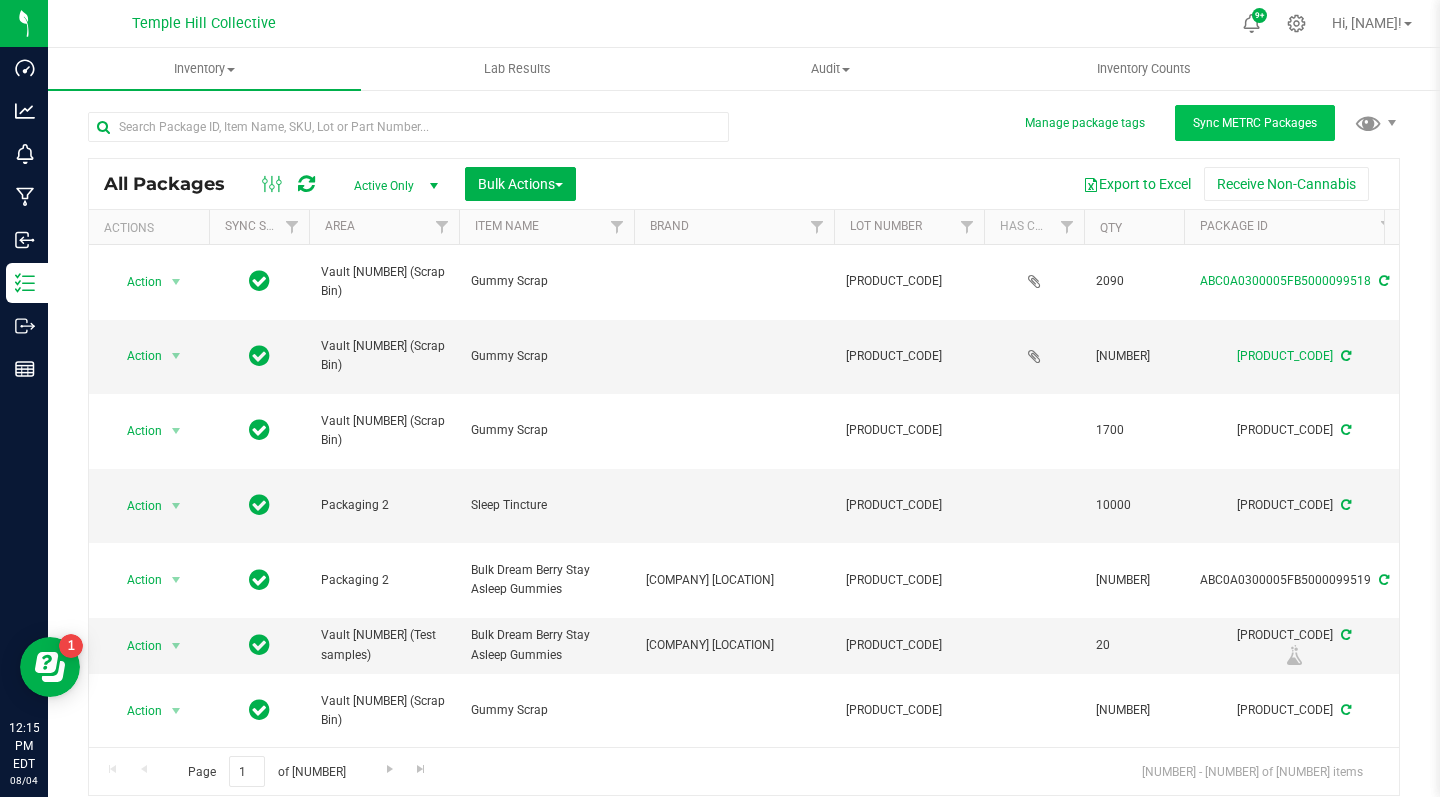 click on "Sync METRC Packages" at bounding box center (1255, 123) 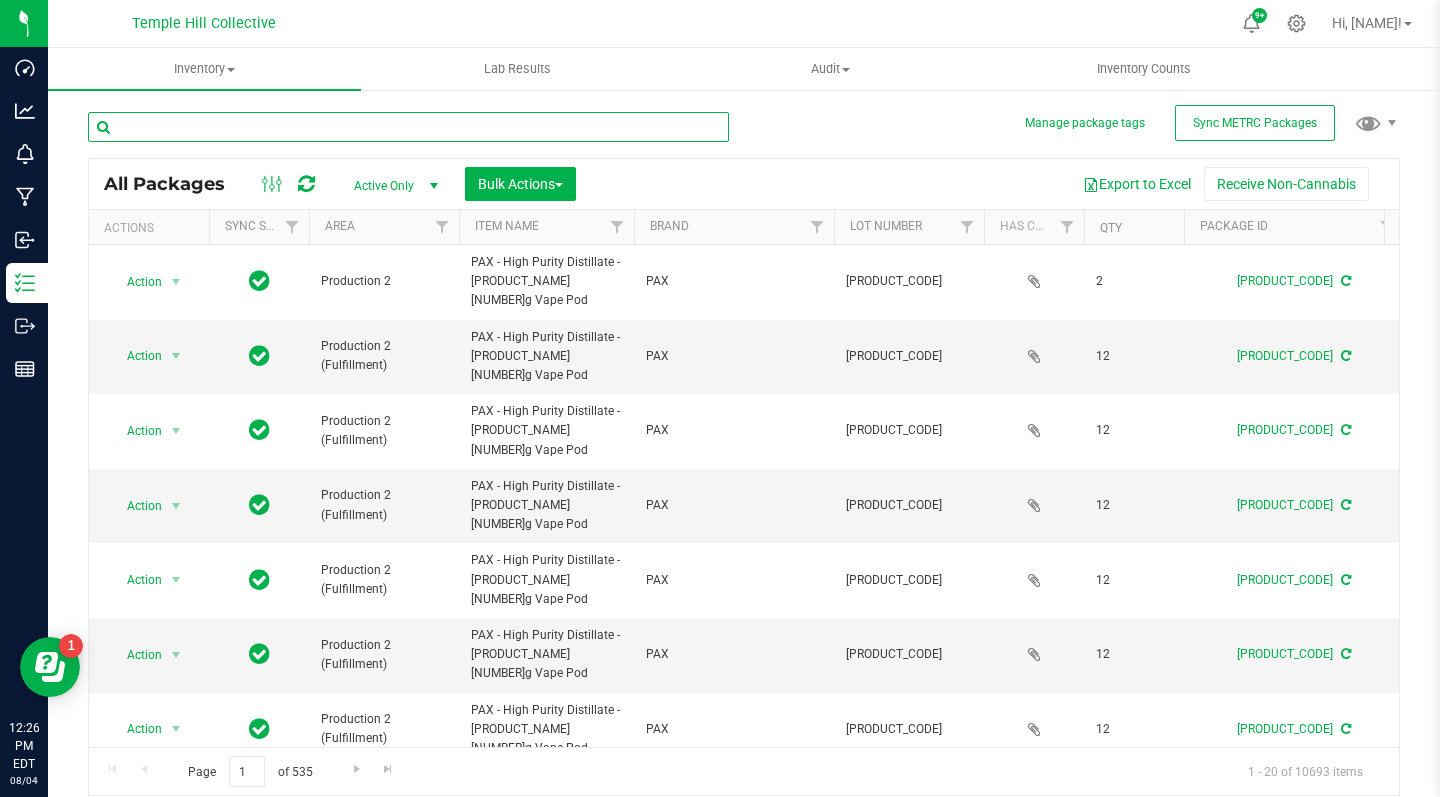 click at bounding box center (408, 127) 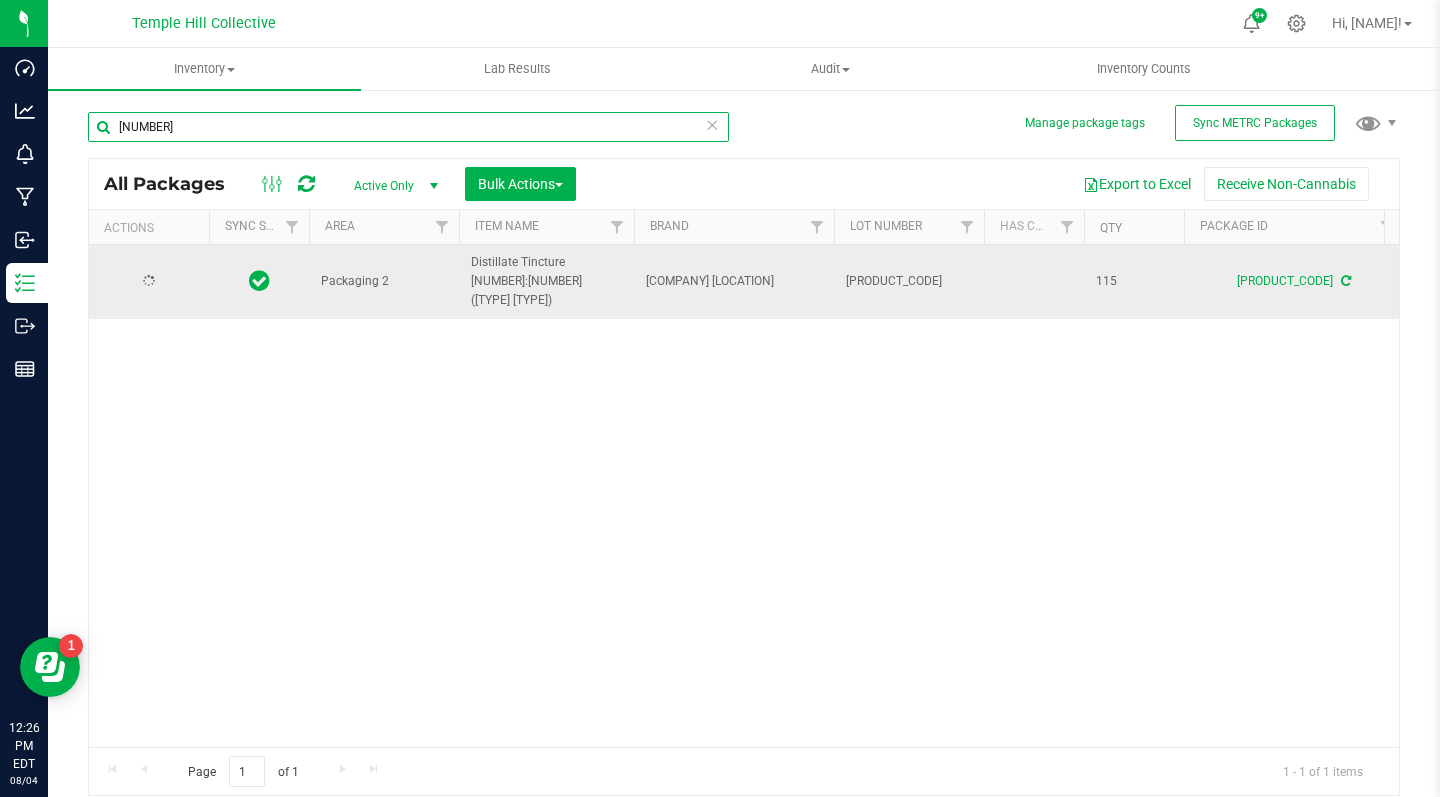 type on "[NUMBER]" 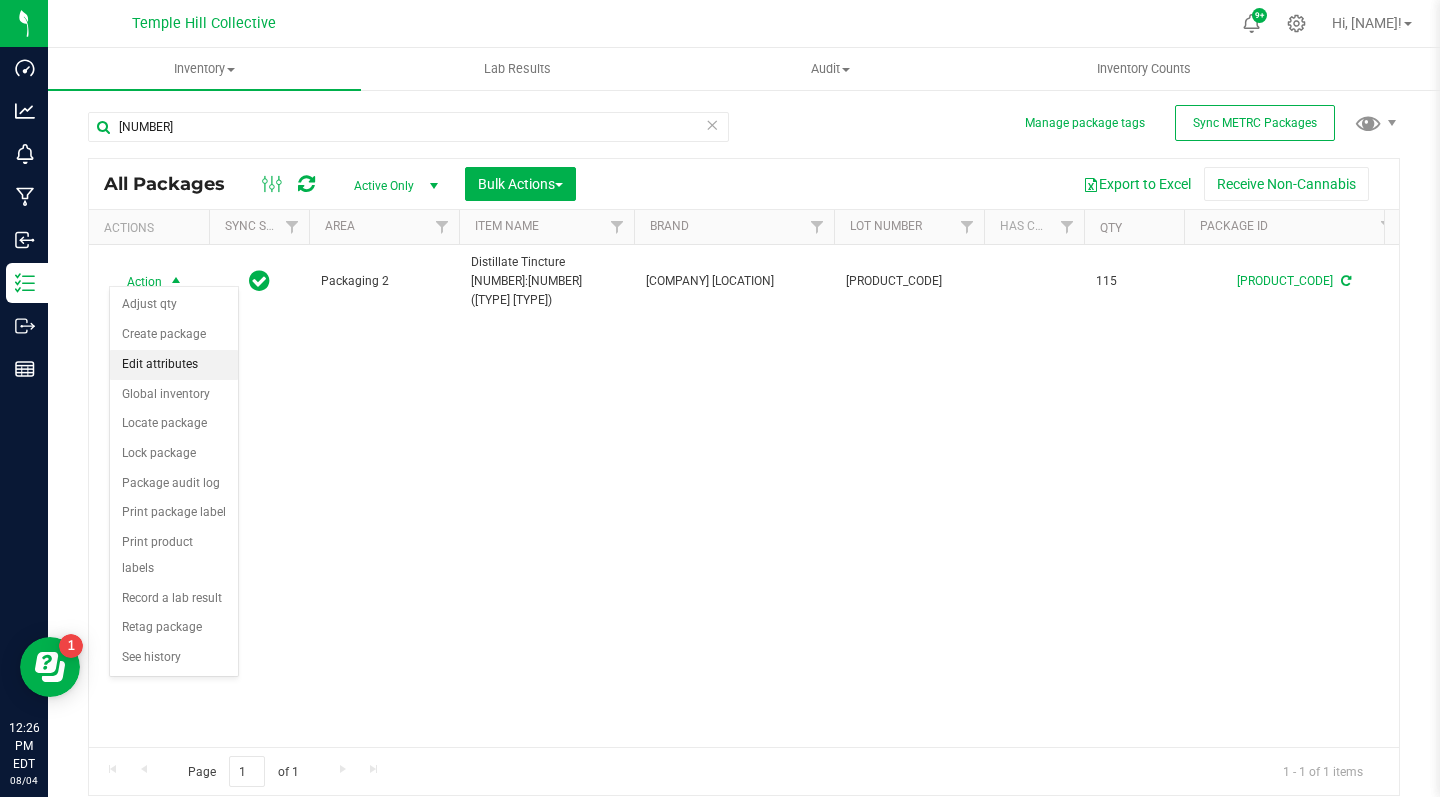click on "Edit attributes" at bounding box center [174, 365] 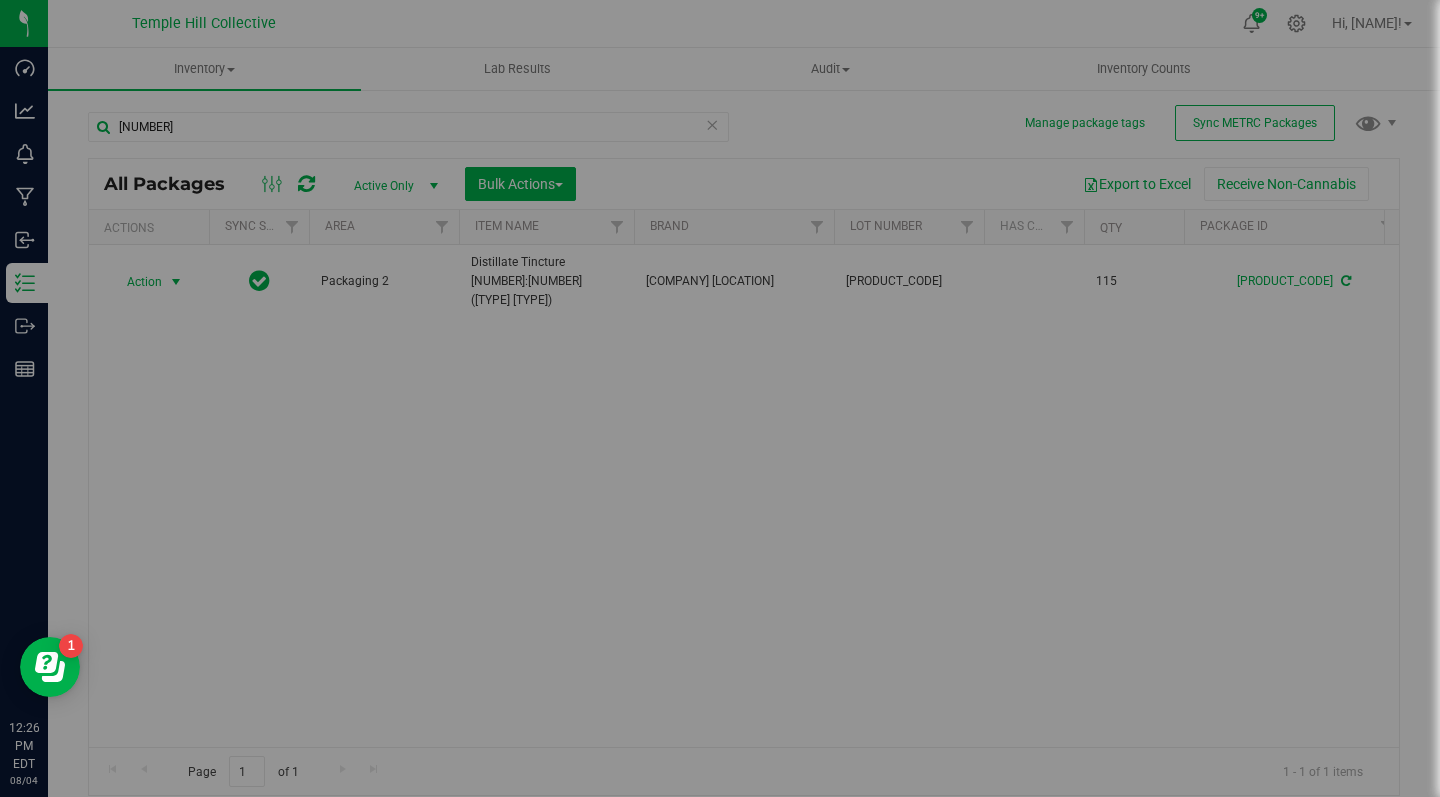 type on "[YEAR]-[NUMBER]-[NUMBER]" 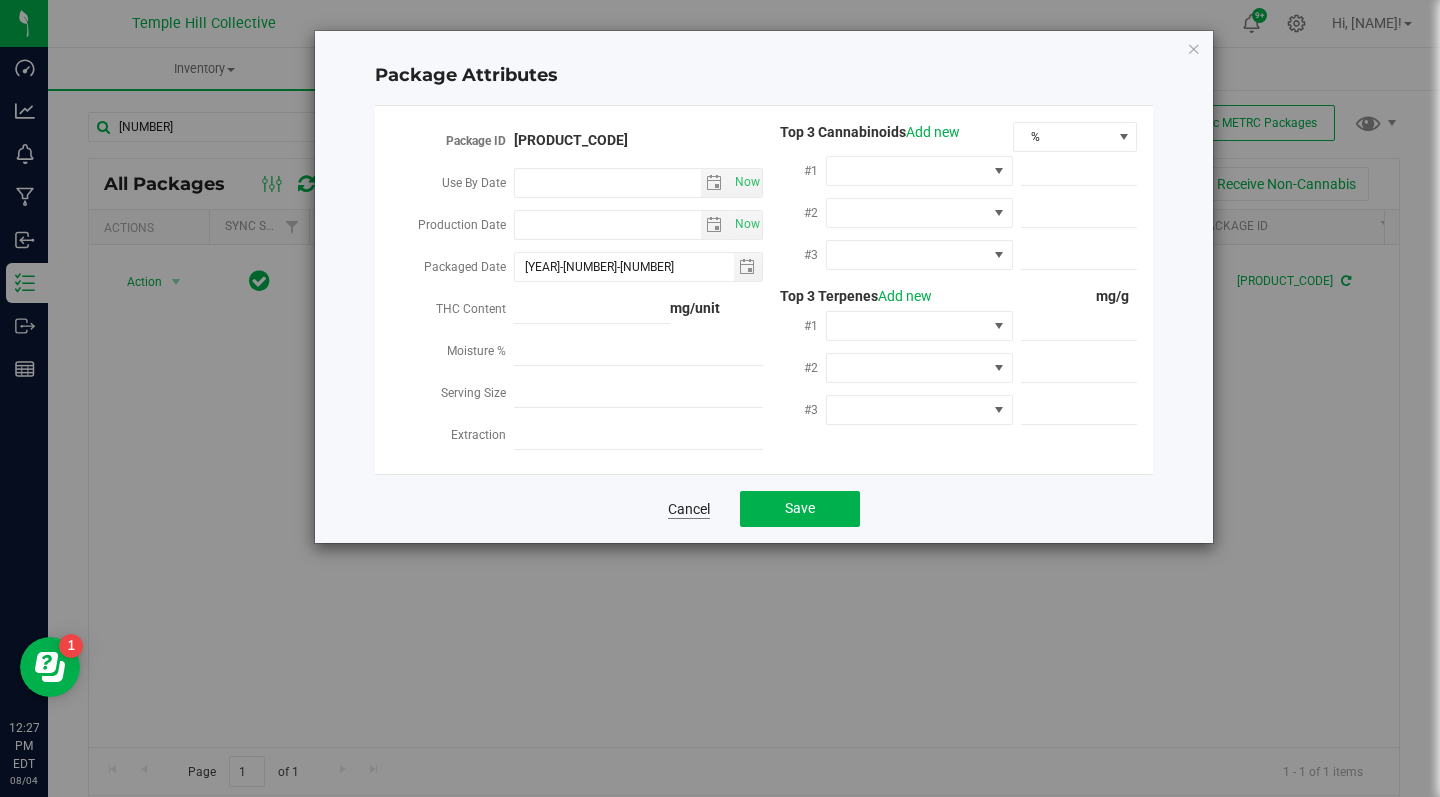 click on "Cancel" at bounding box center [689, 509] 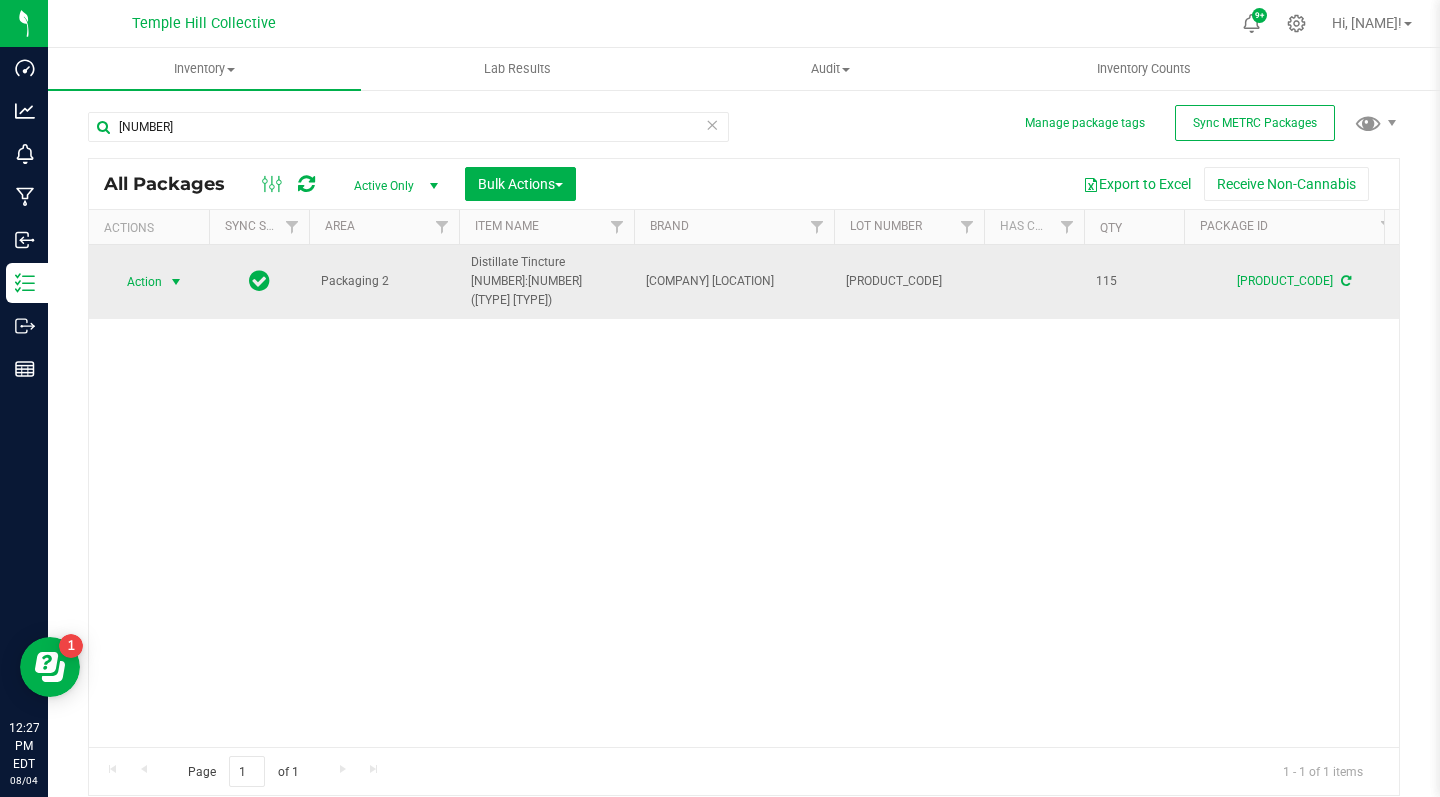 click at bounding box center [176, 282] 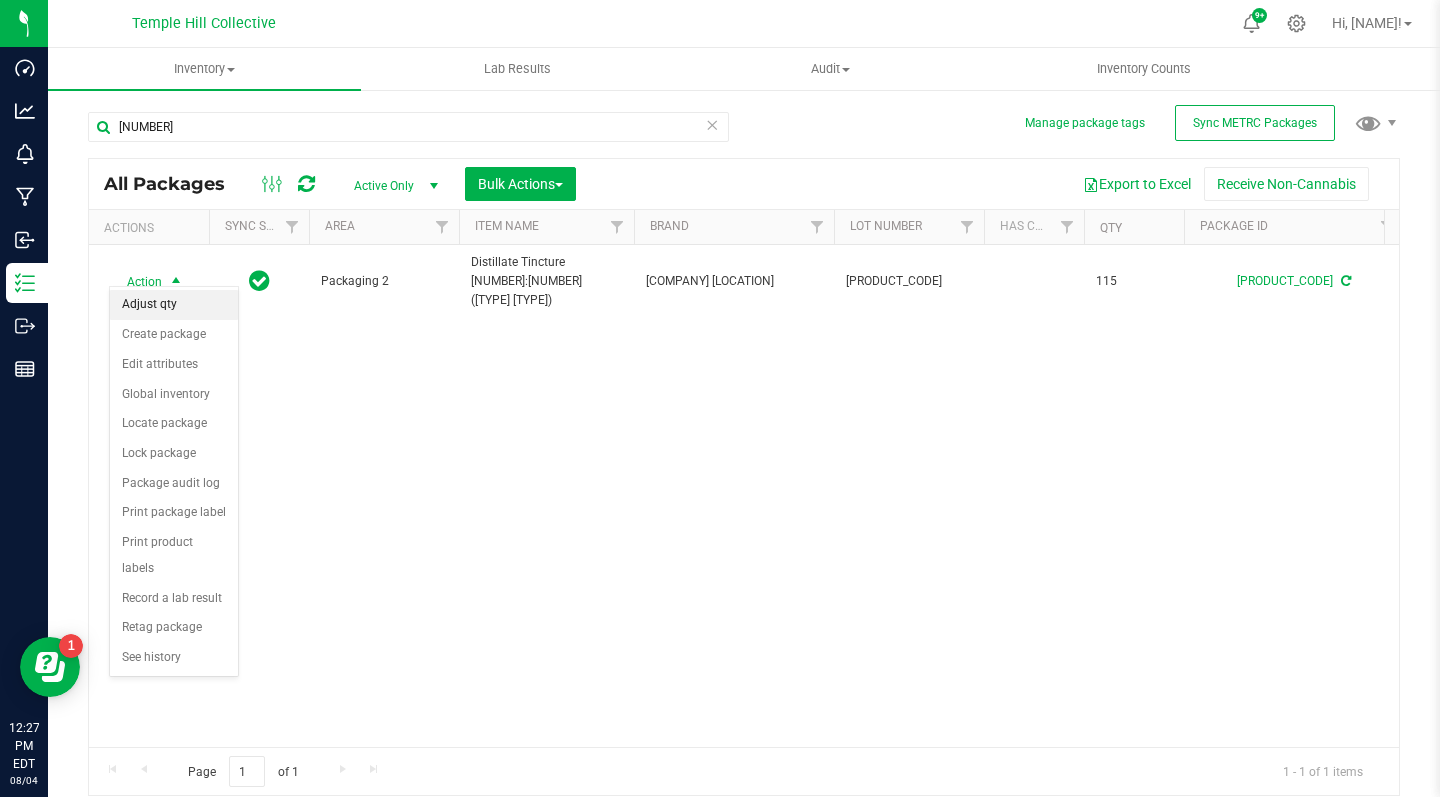 click on "Adjust qty" at bounding box center (174, 305) 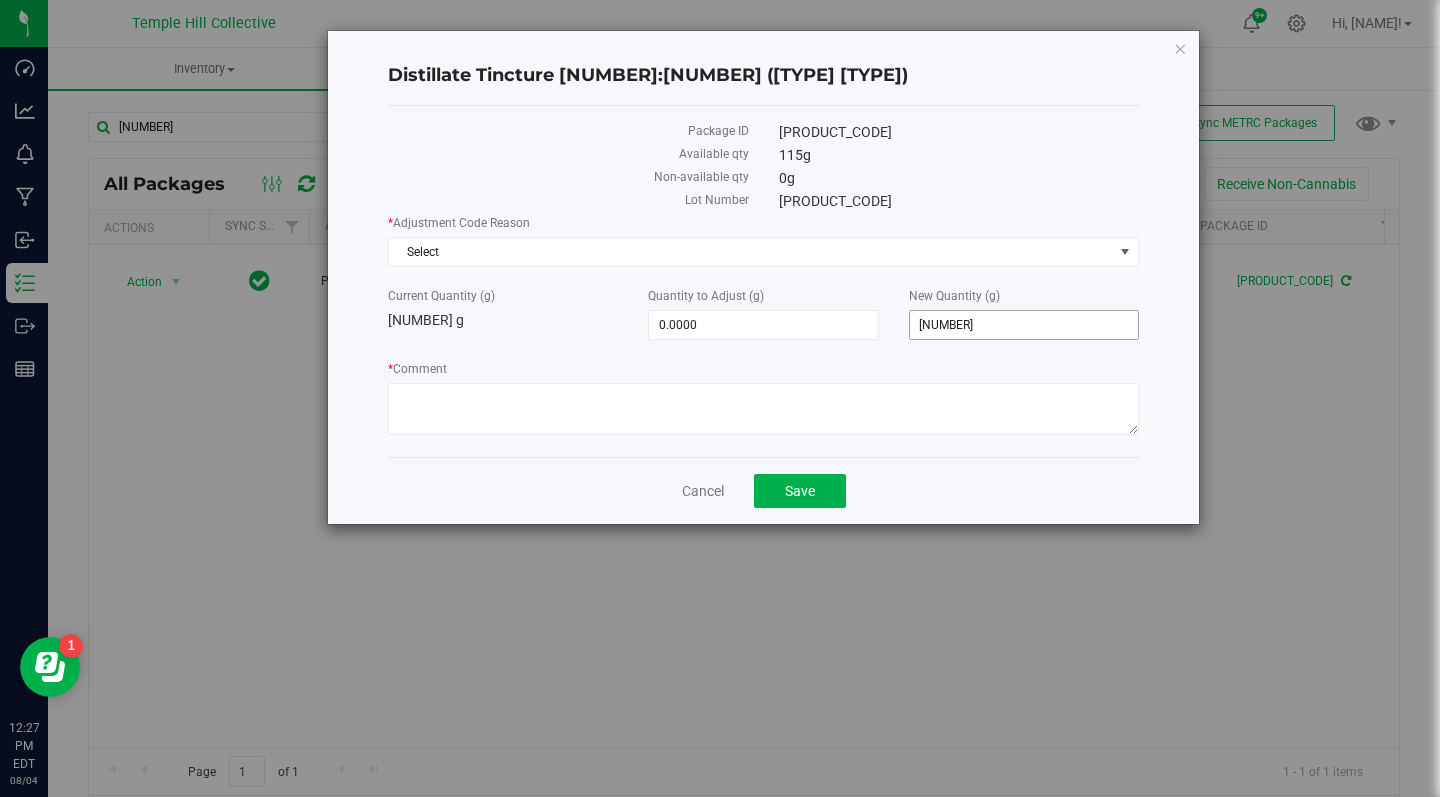 click on "115.0000 115" at bounding box center [1024, 325] 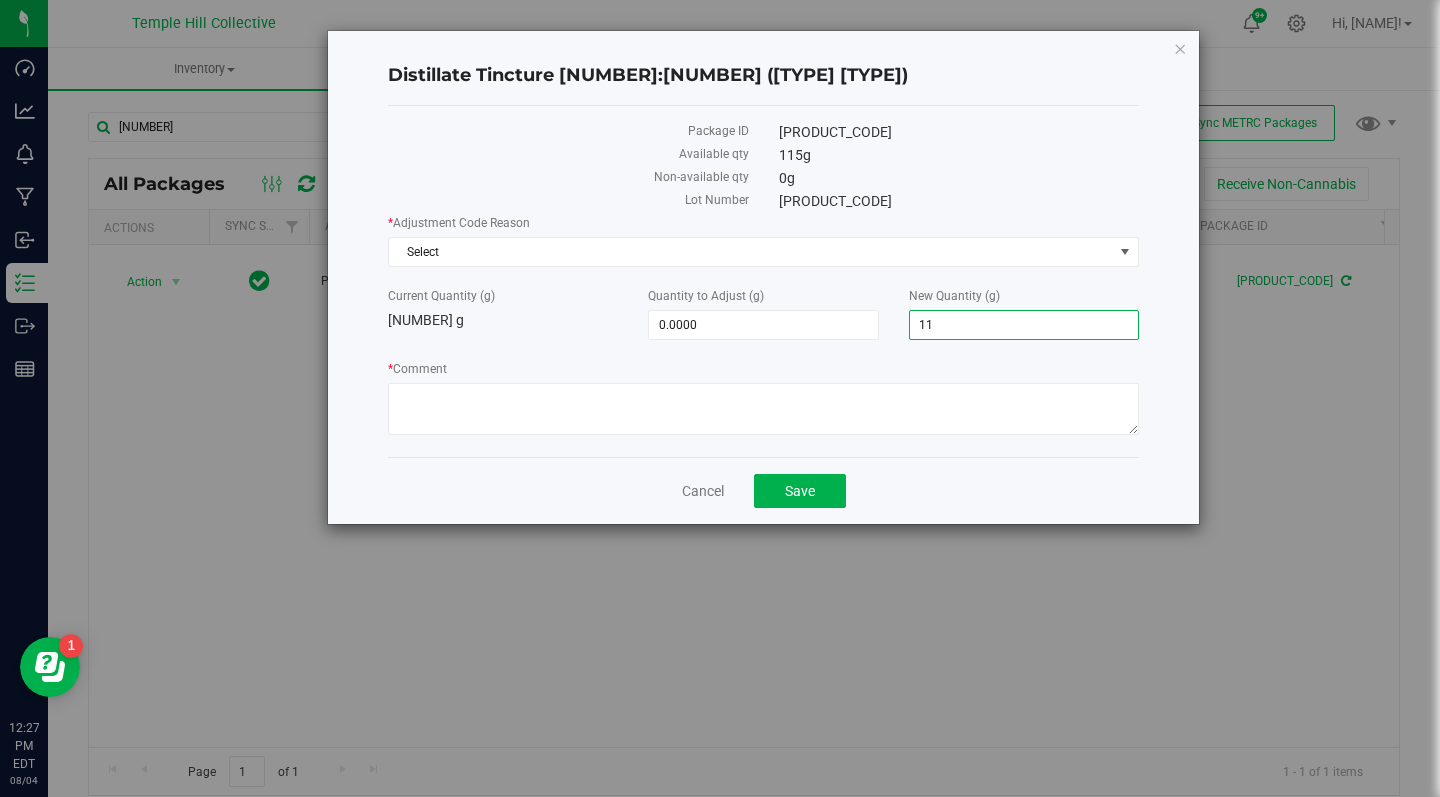 type on "1" 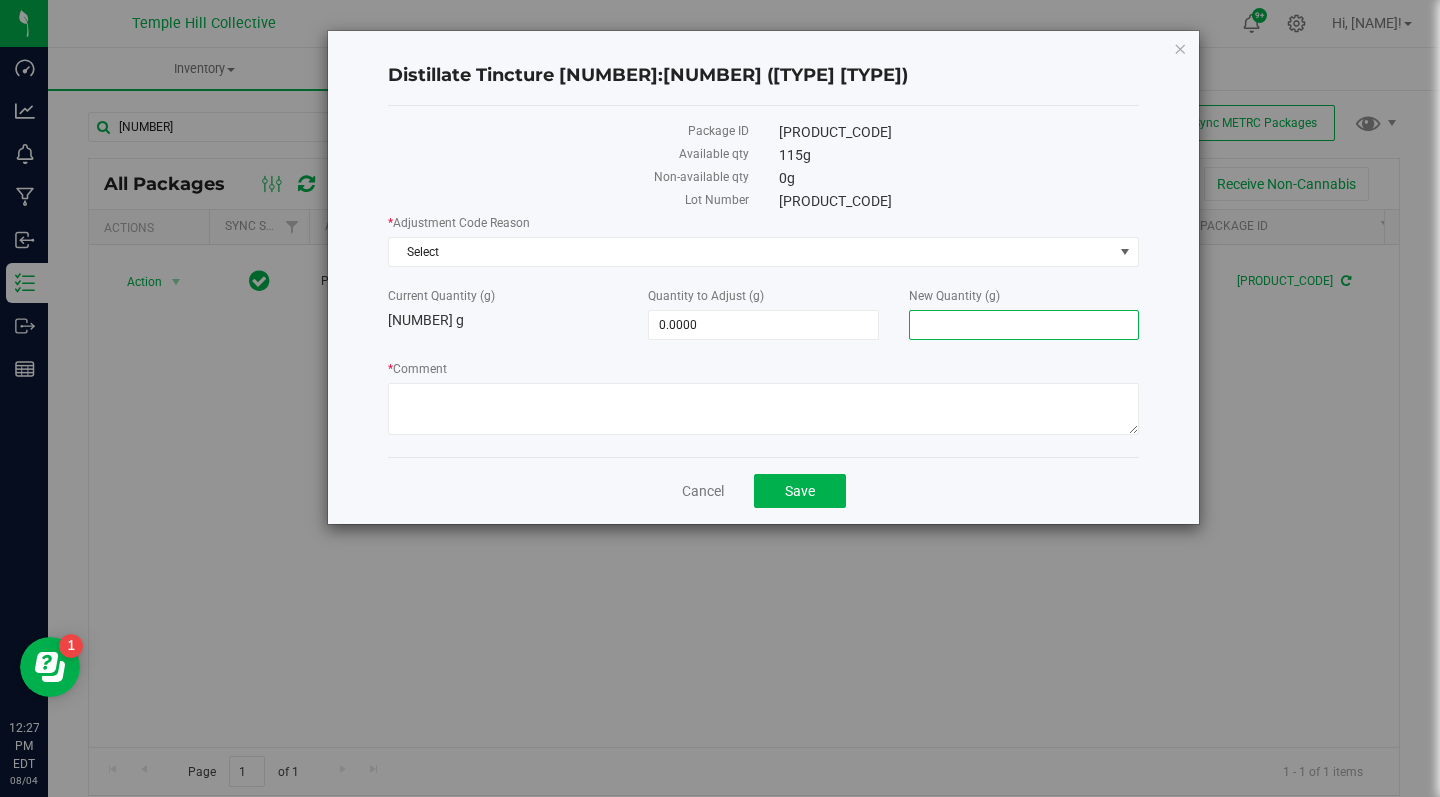 type on "0" 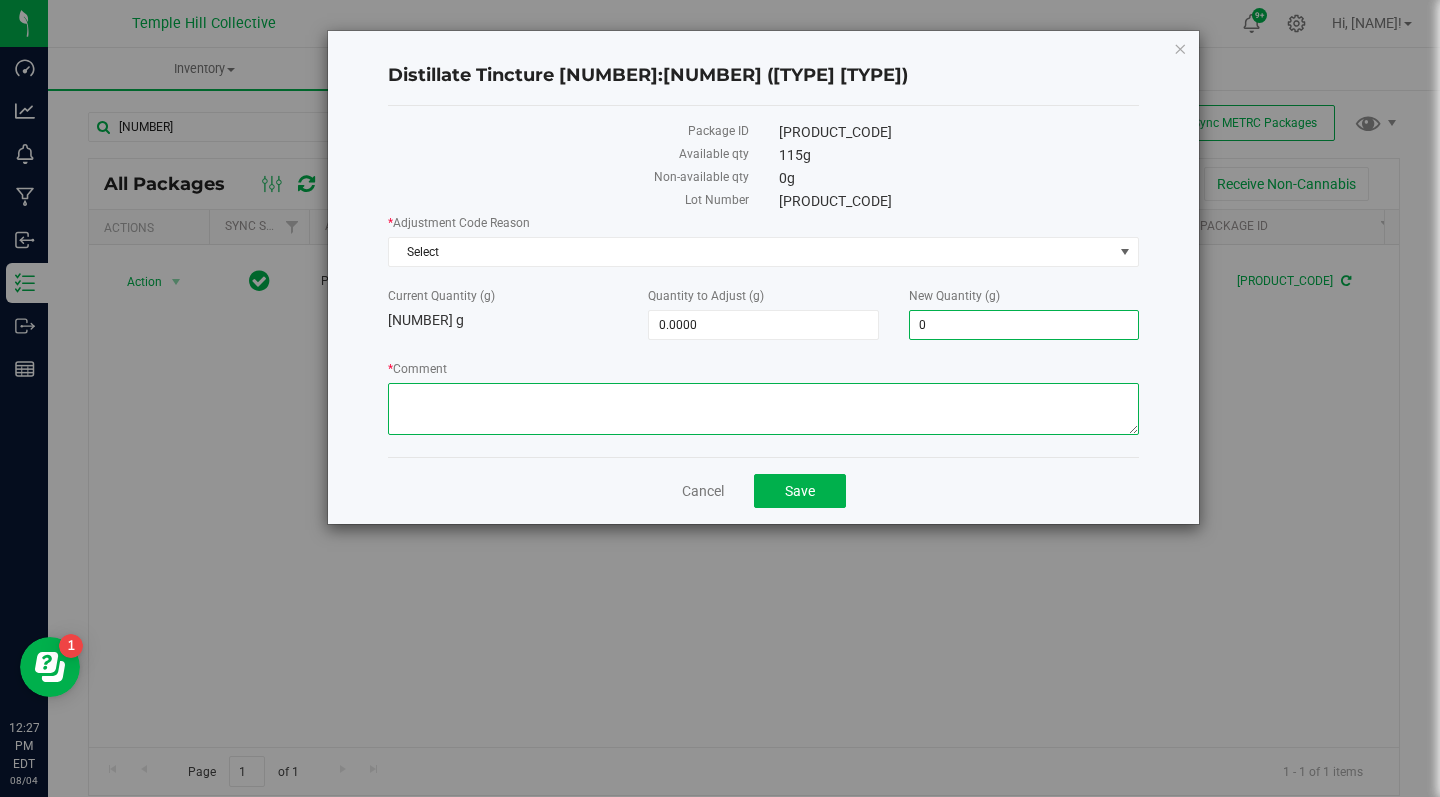 type on "[NUMBER]" 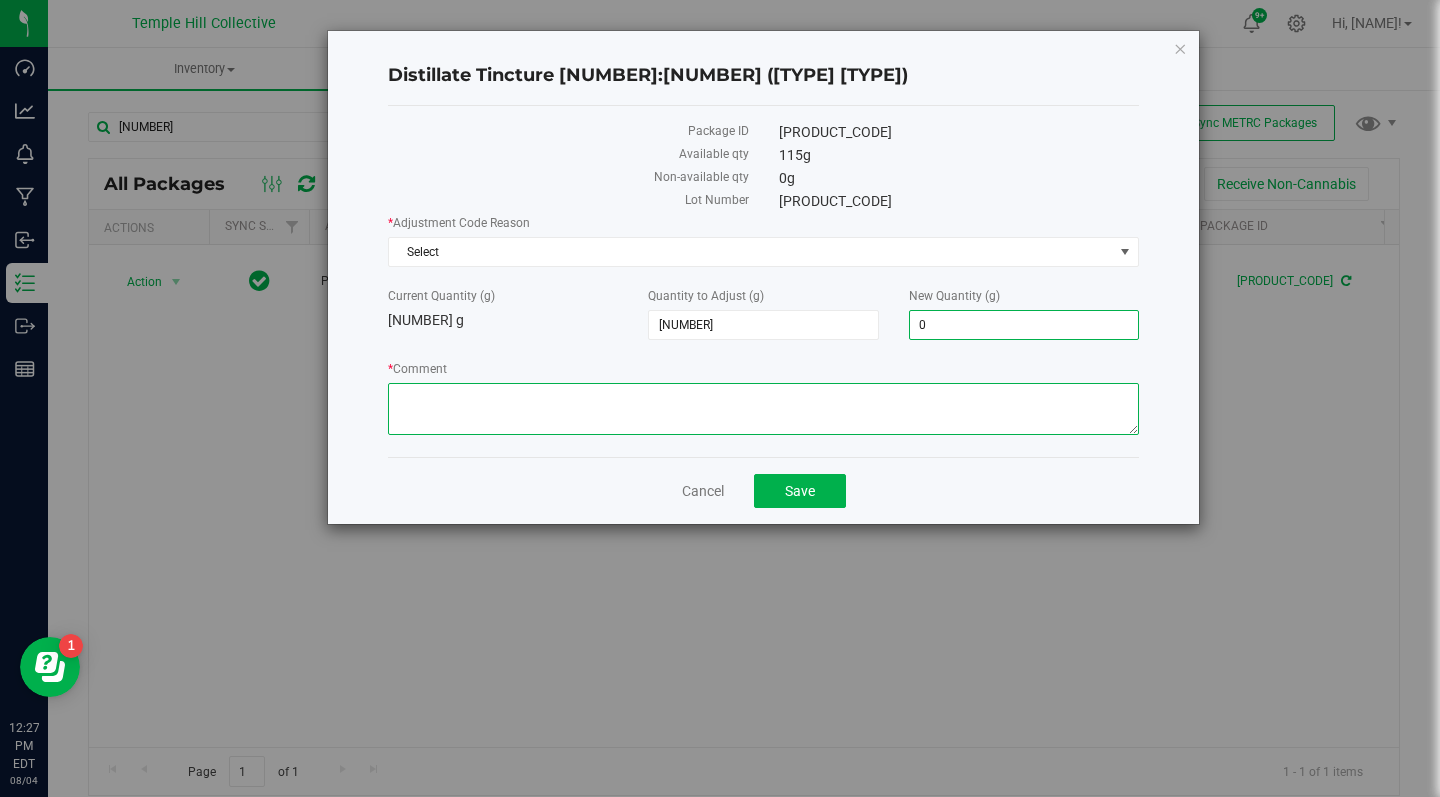 click on "*
Comment" at bounding box center [763, 409] 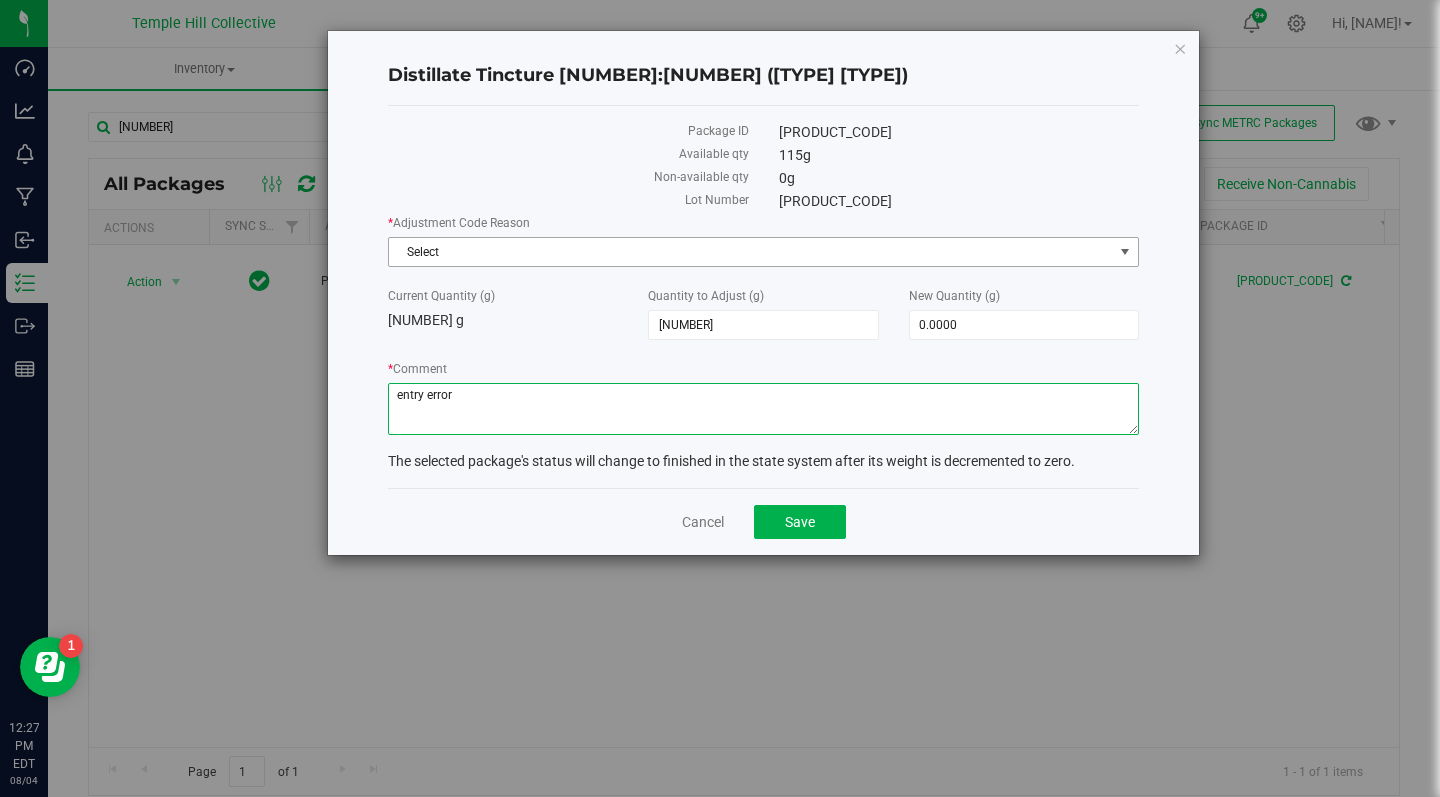 type on "entry error" 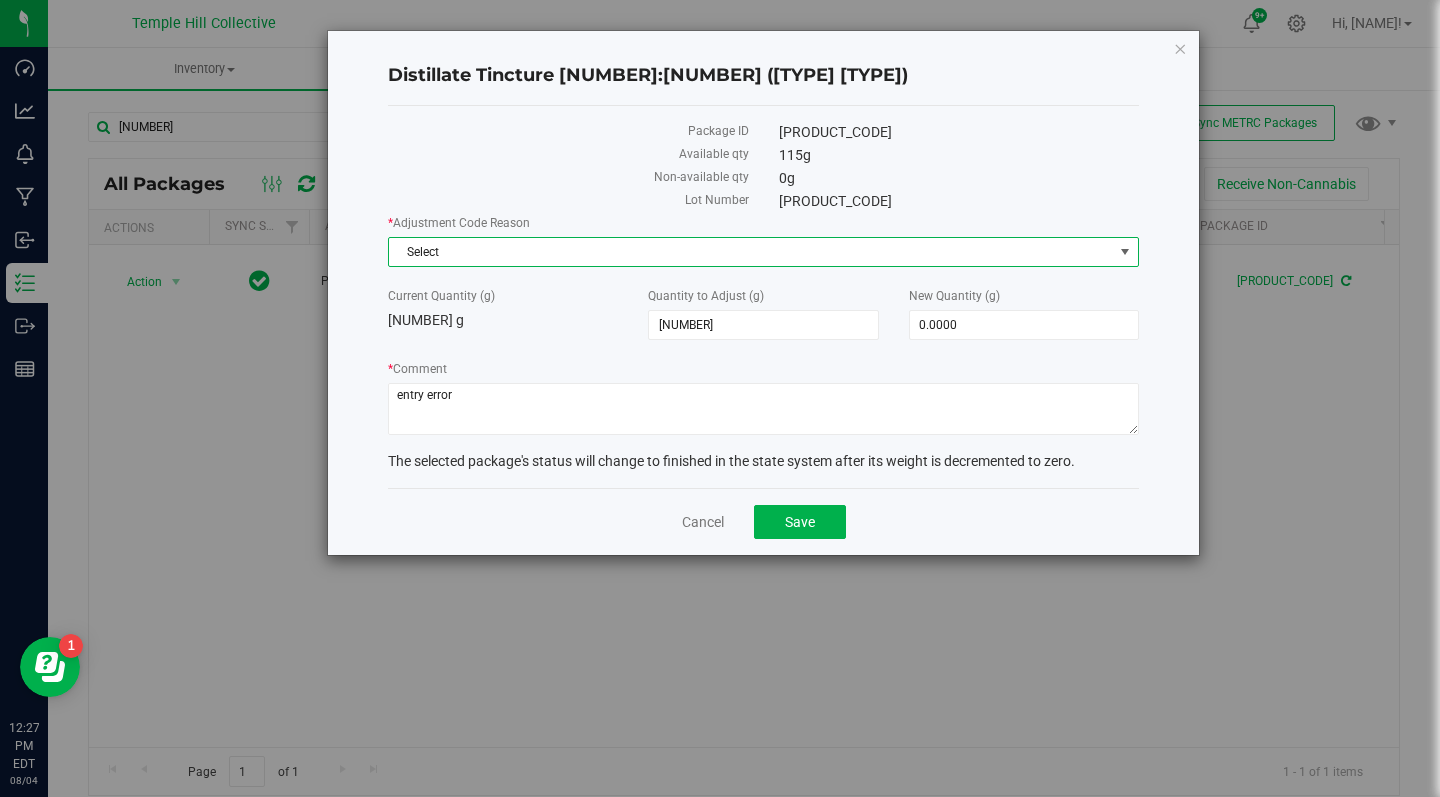 click on "Select" at bounding box center (751, 252) 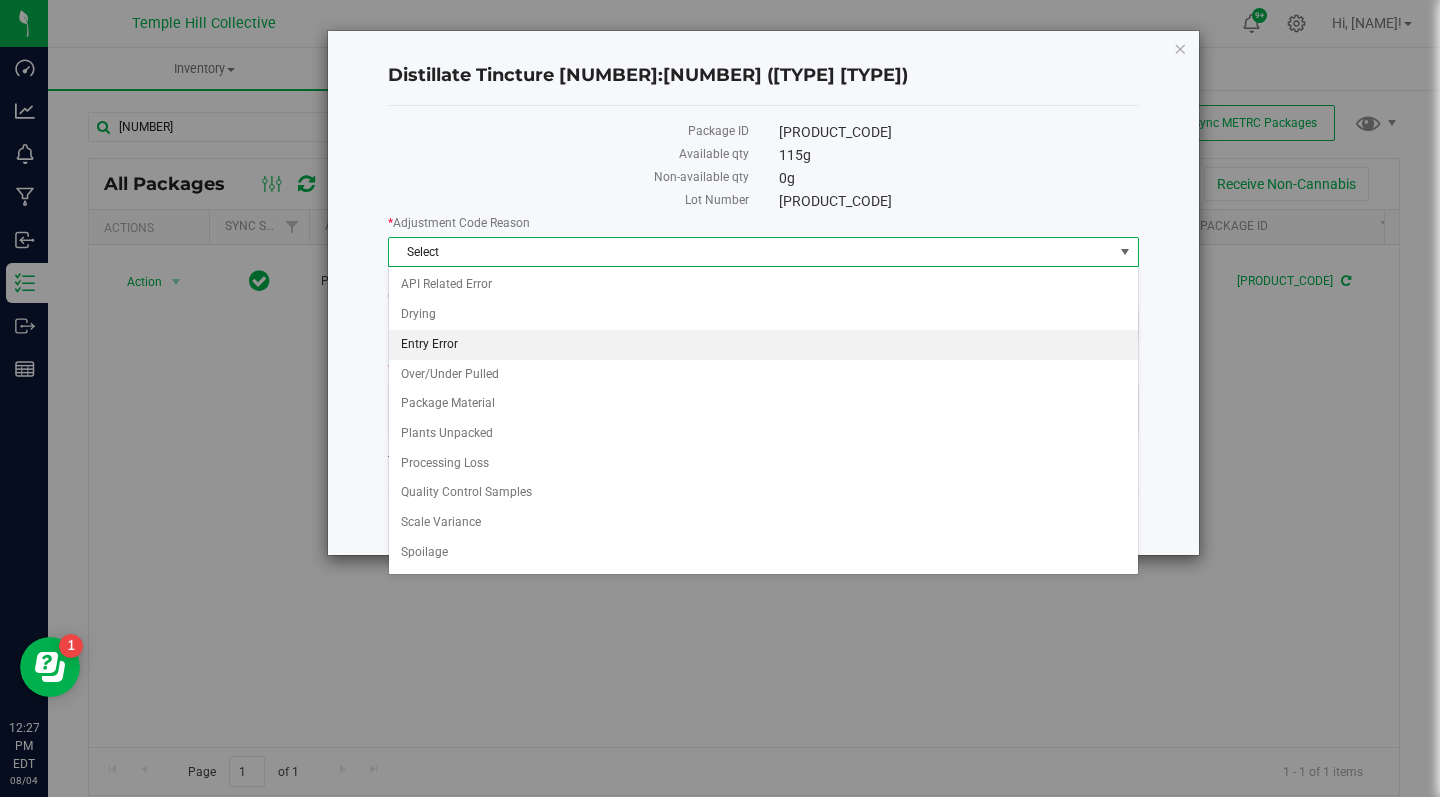 click on "Entry Error" at bounding box center (763, 345) 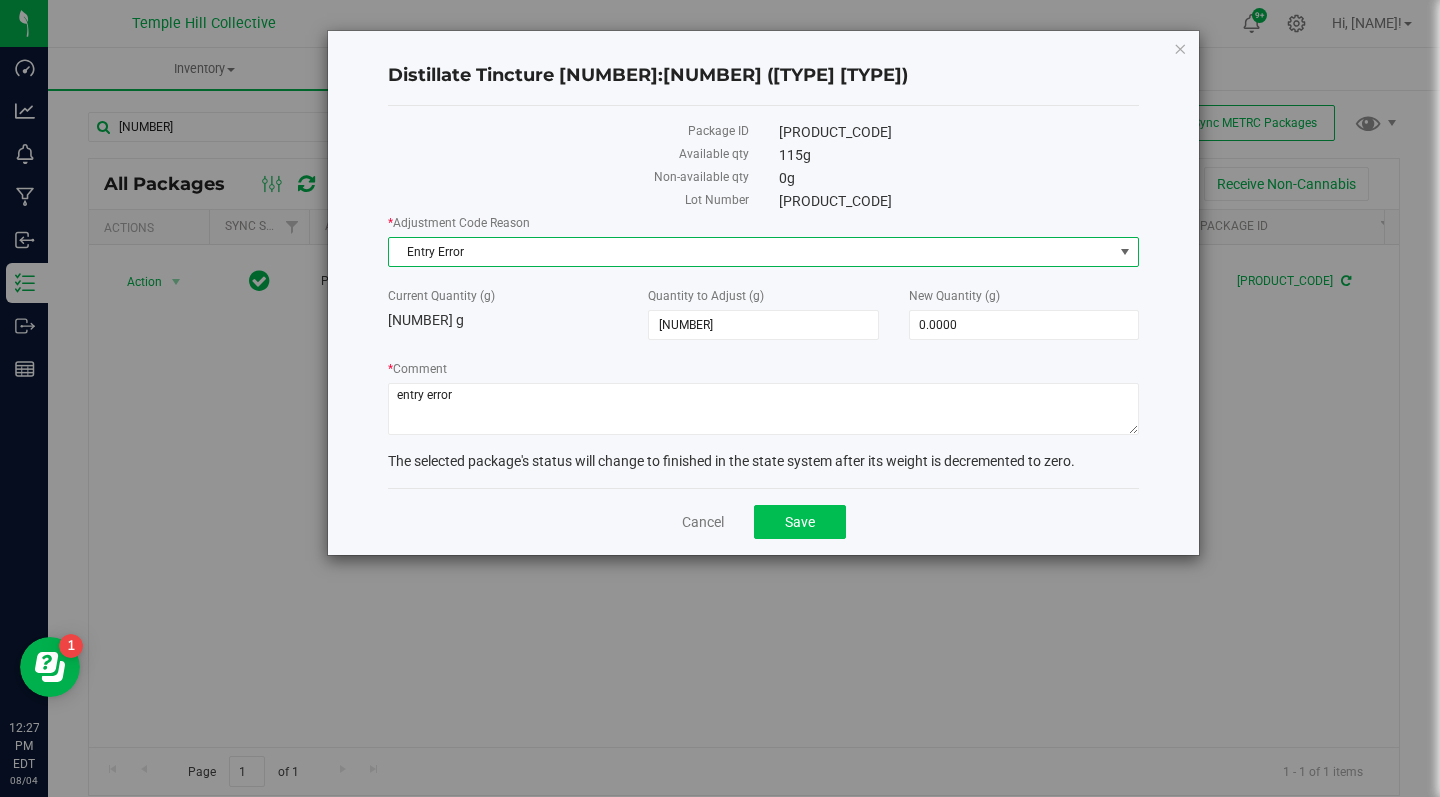click on "Save" 